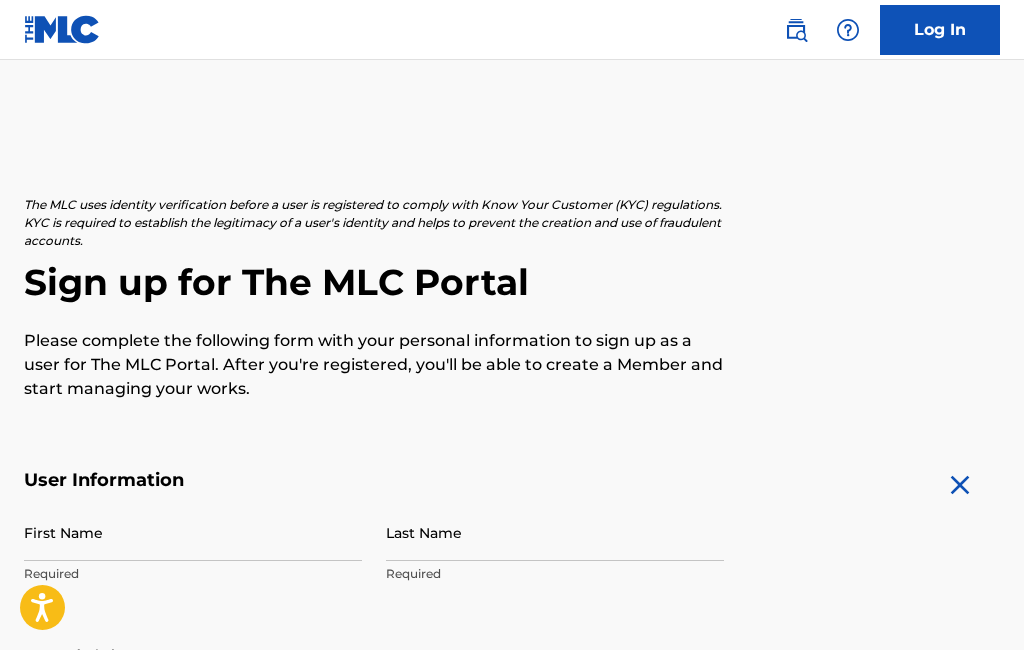 scroll, scrollTop: 0, scrollLeft: 0, axis: both 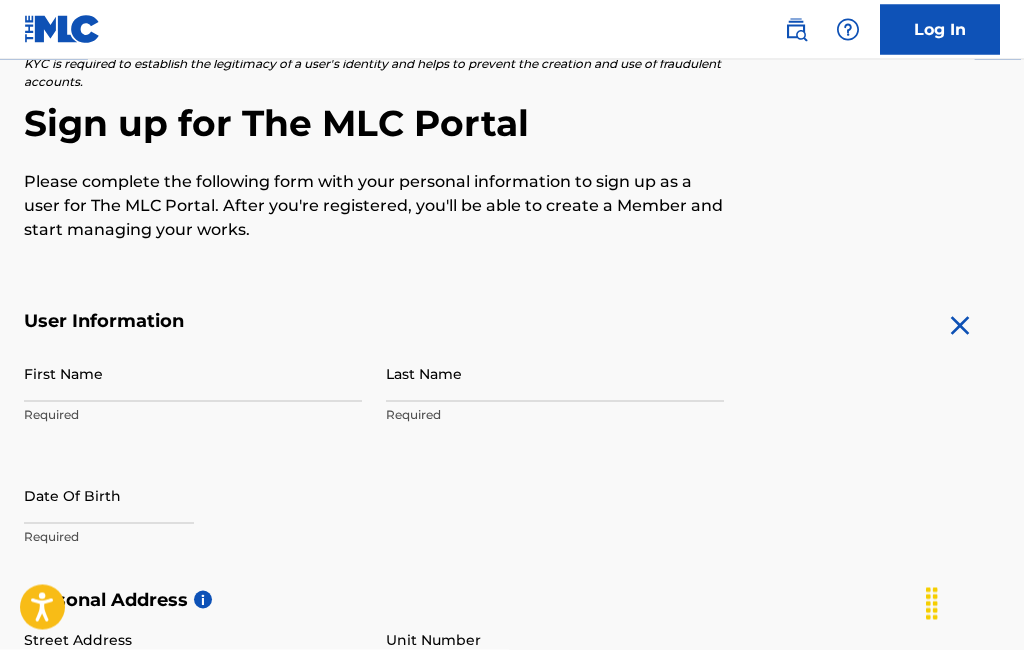 click on "First Name" at bounding box center [193, 373] 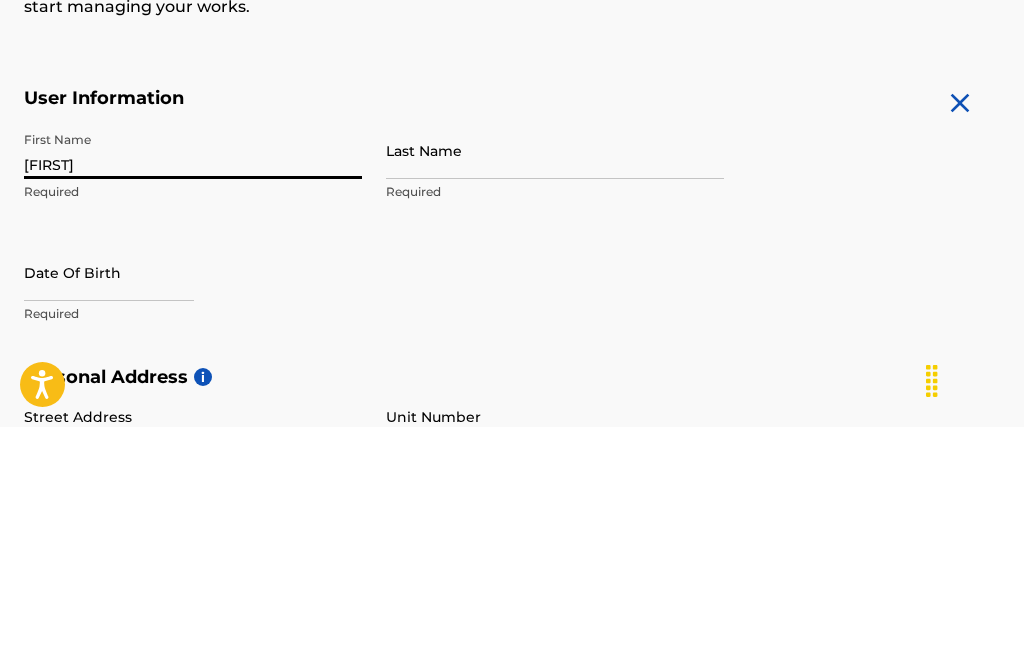 type on "[FIRST]" 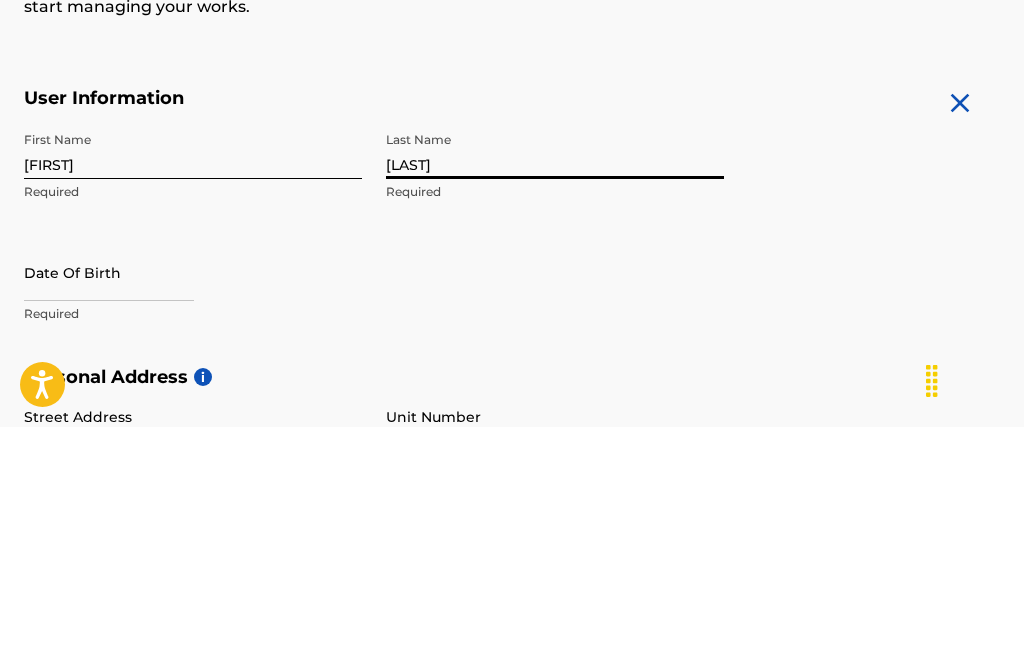 type on "[LAST]" 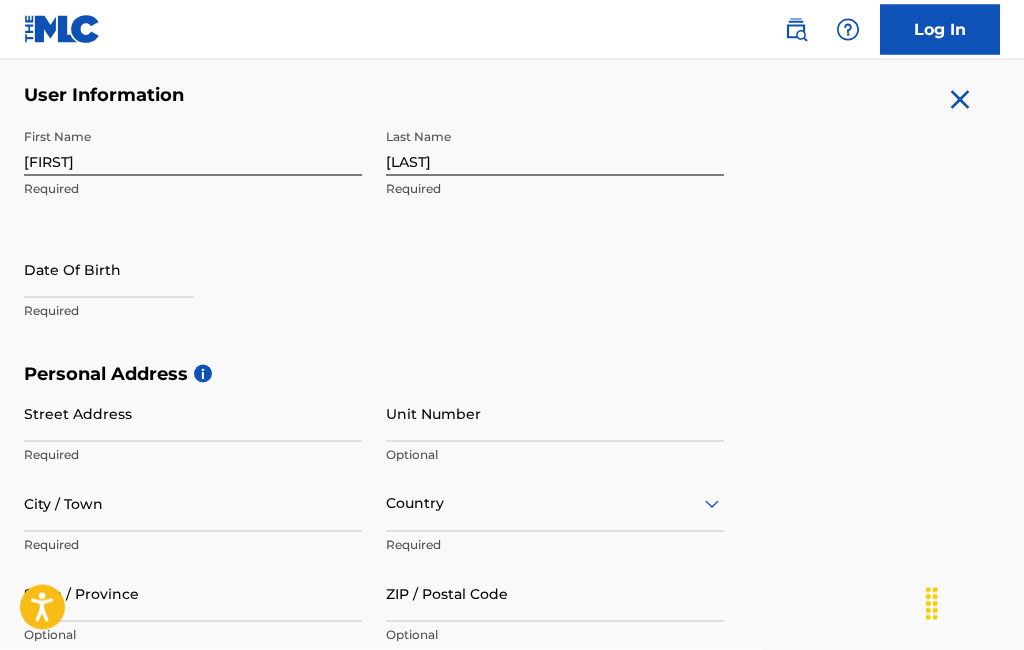 scroll, scrollTop: 406, scrollLeft: 0, axis: vertical 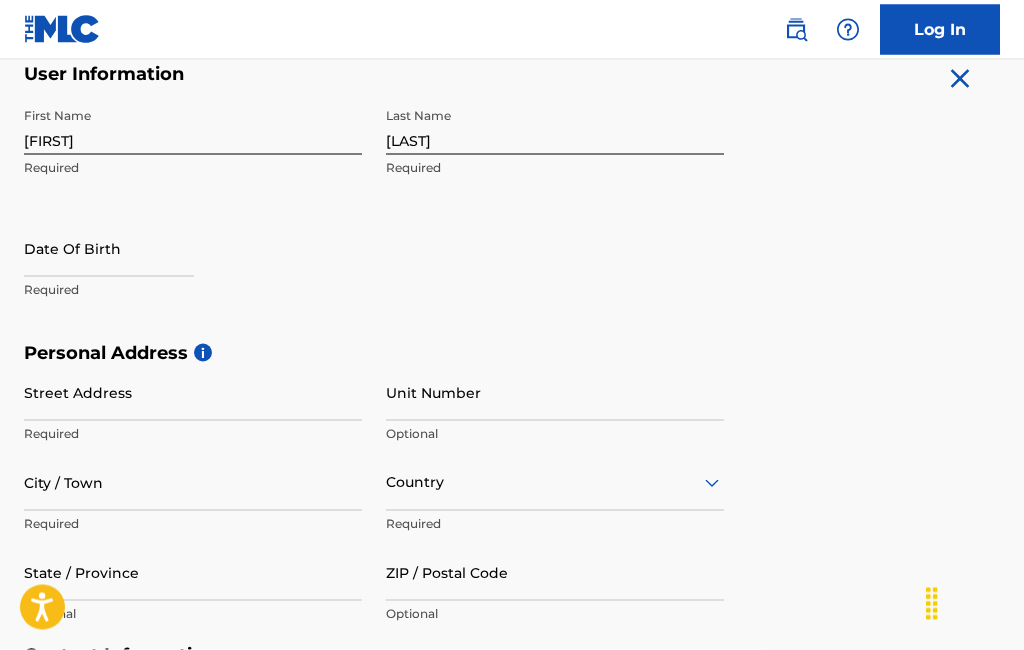 click at bounding box center (109, 248) 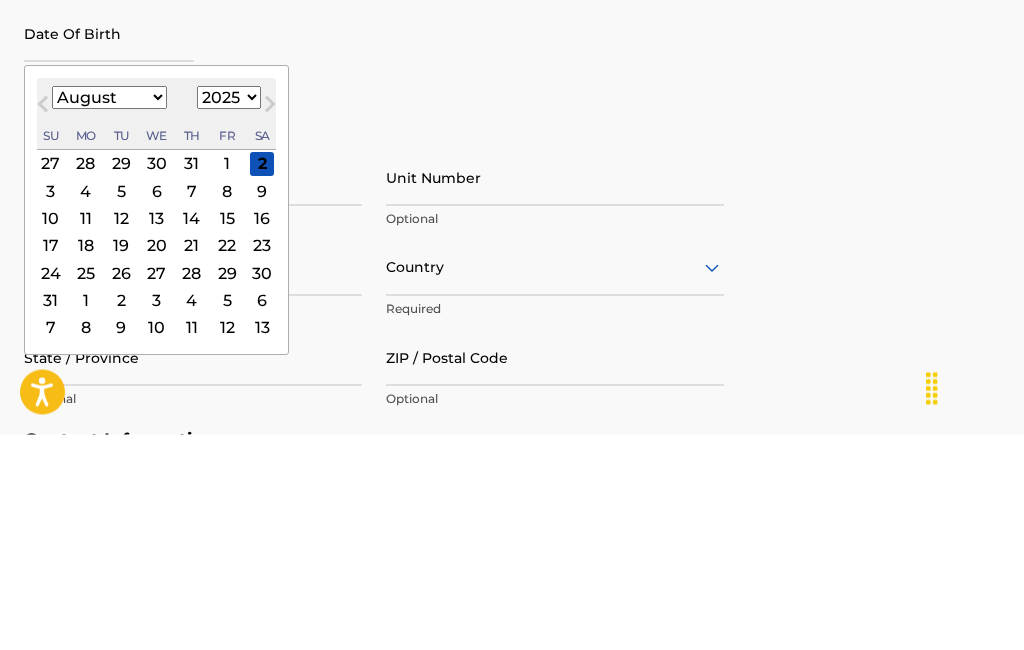 click on "January February March April May June July August September October November December" at bounding box center (109, 313) 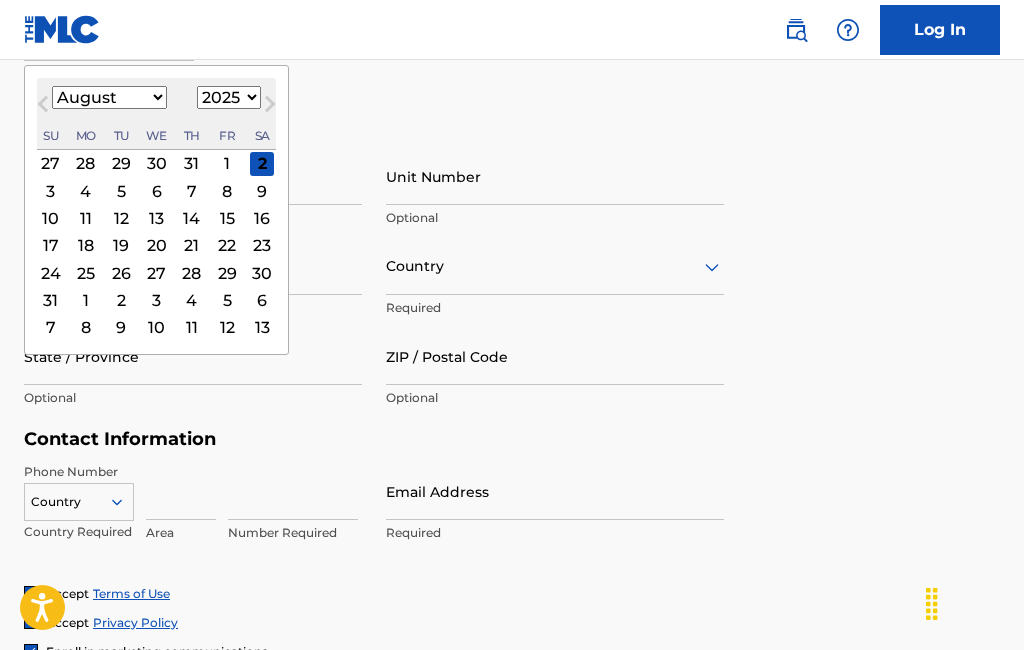 click on "January February March April May June July August September October November December" at bounding box center [109, 97] 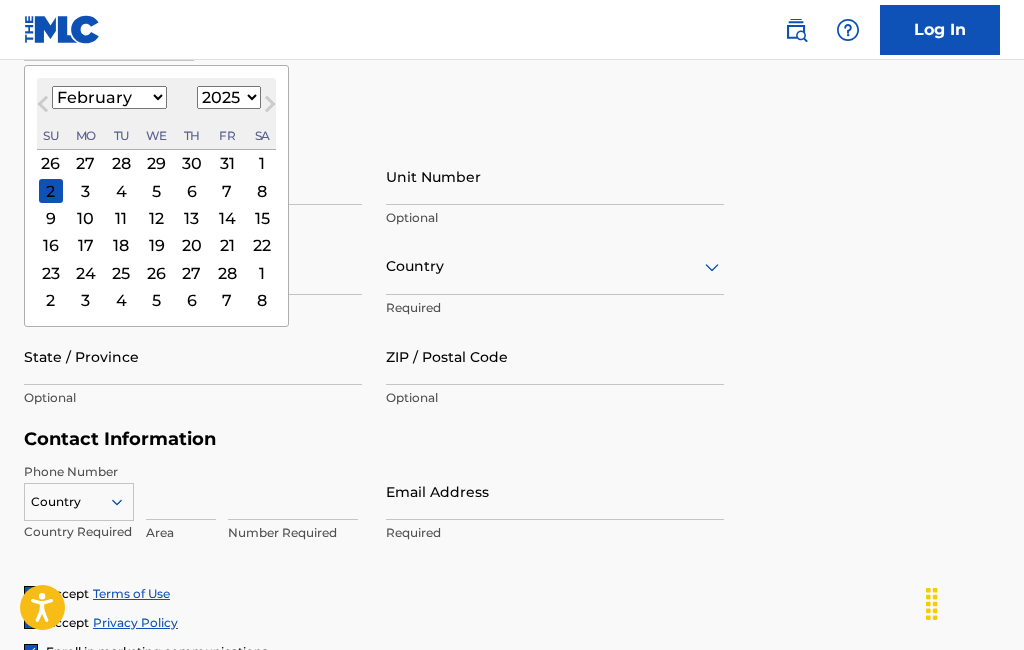 click on "8" at bounding box center (262, 191) 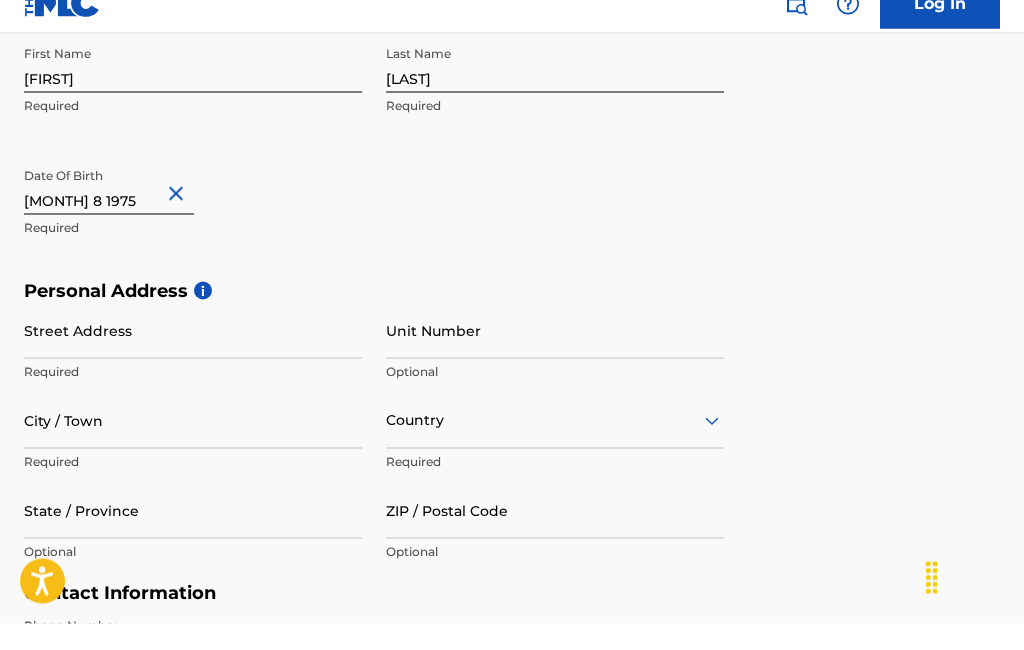 scroll, scrollTop: 469, scrollLeft: 0, axis: vertical 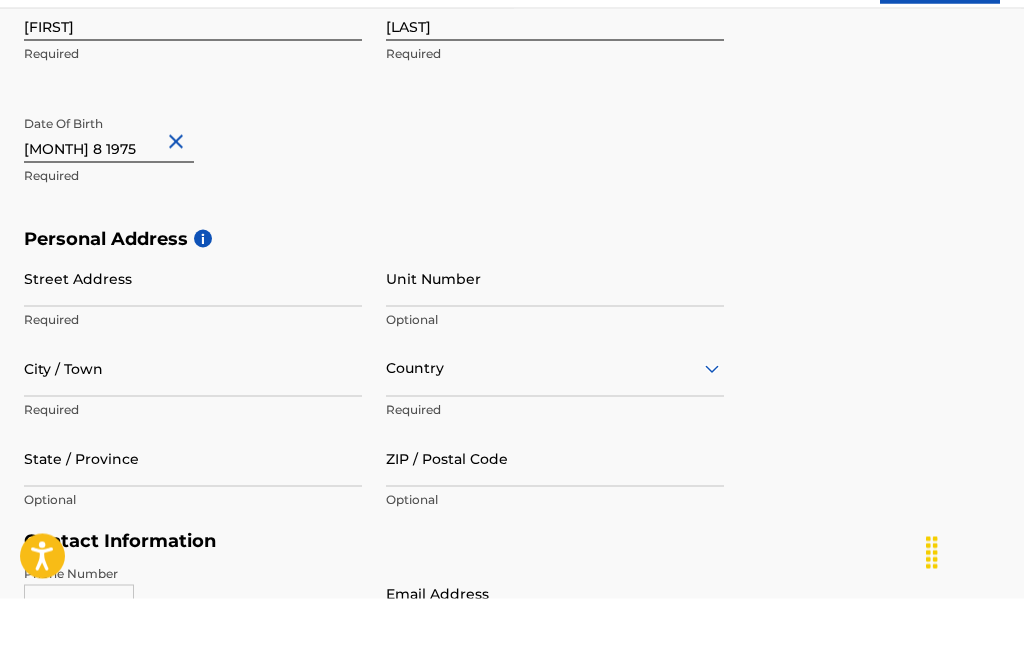 type on "[MONTH] 8 1975" 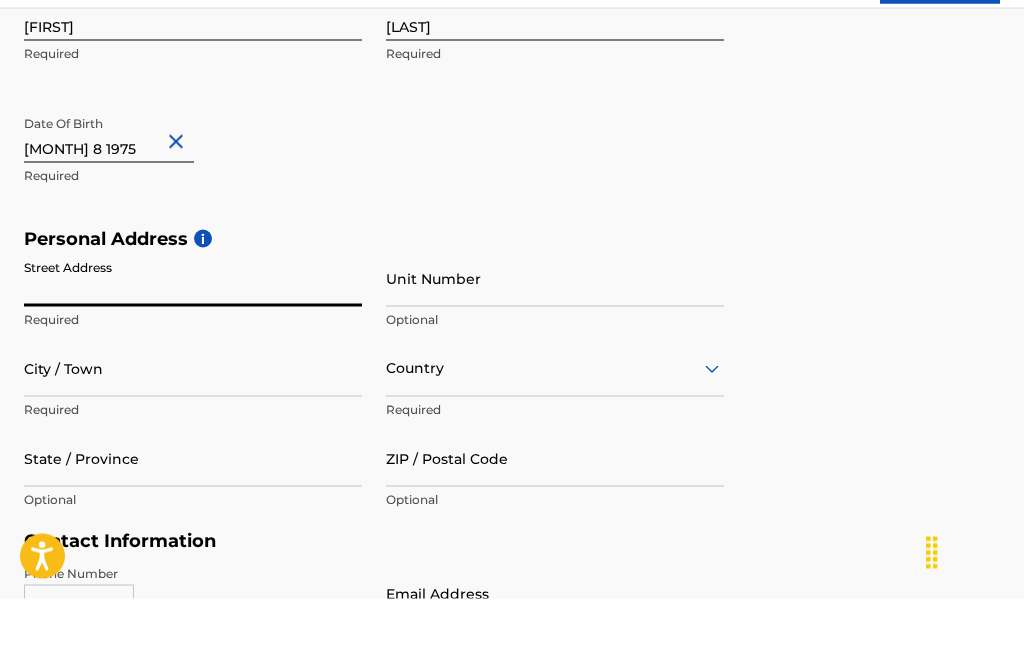 scroll, scrollTop: 517, scrollLeft: 0, axis: vertical 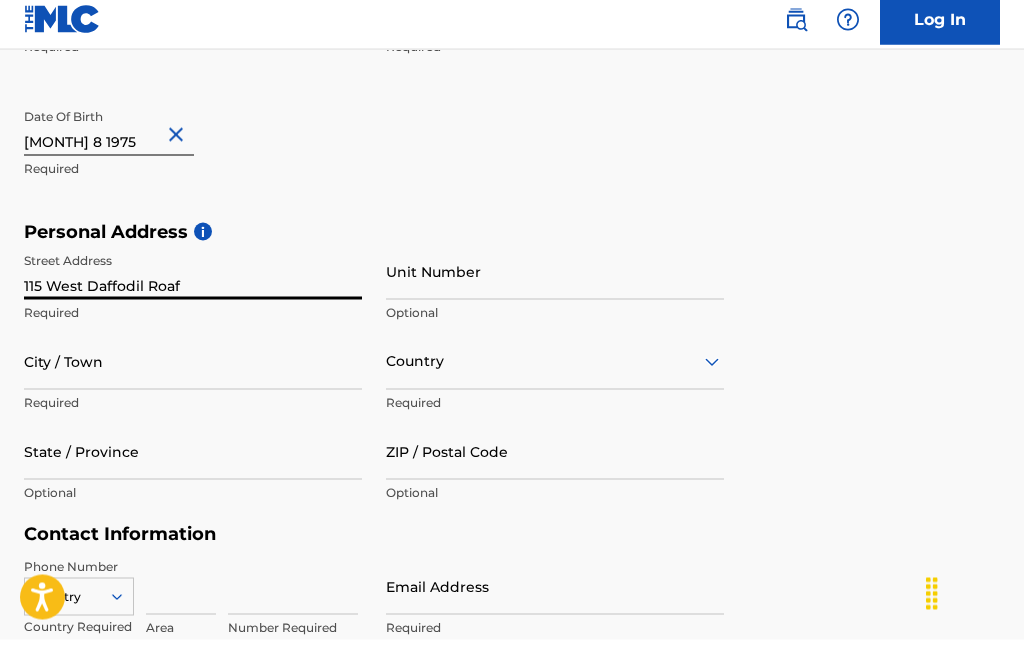 click on "First Name [FIRST] Required Last Name [LAST] Required Date Of Birth [MONTH] 8 1975 Required" at bounding box center (374, 109) 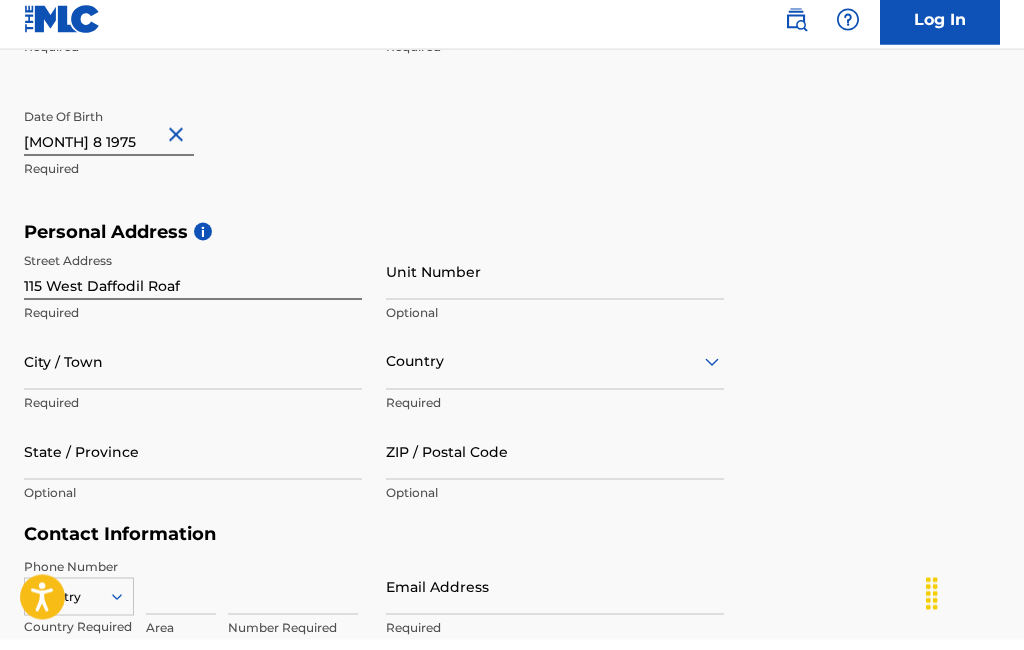 scroll, scrollTop: 528, scrollLeft: 0, axis: vertical 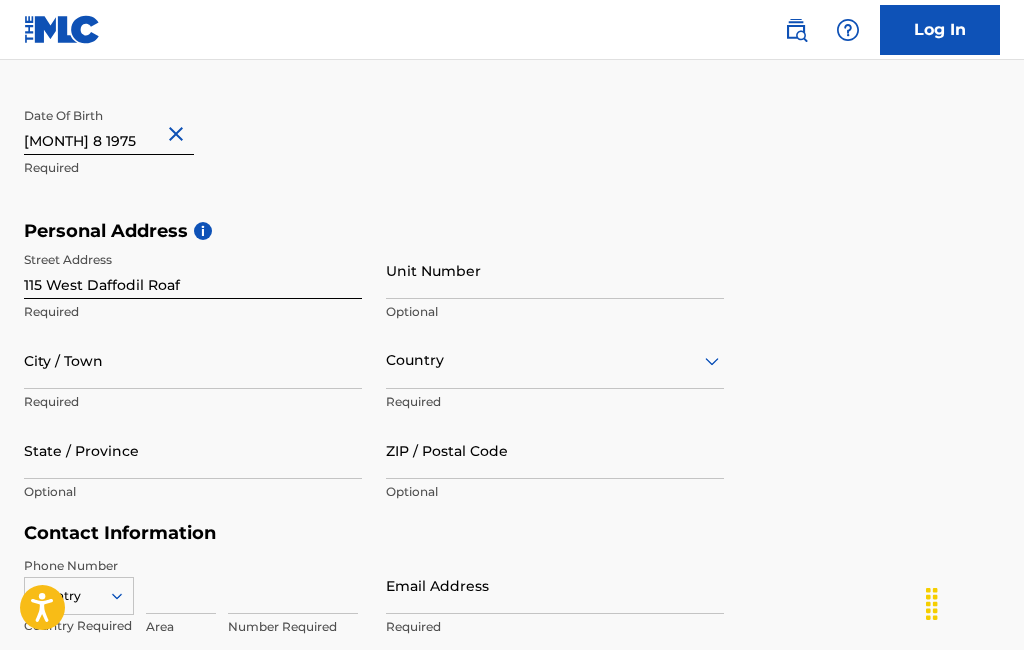 click on "115 West Daffodil Roaf" at bounding box center [193, 270] 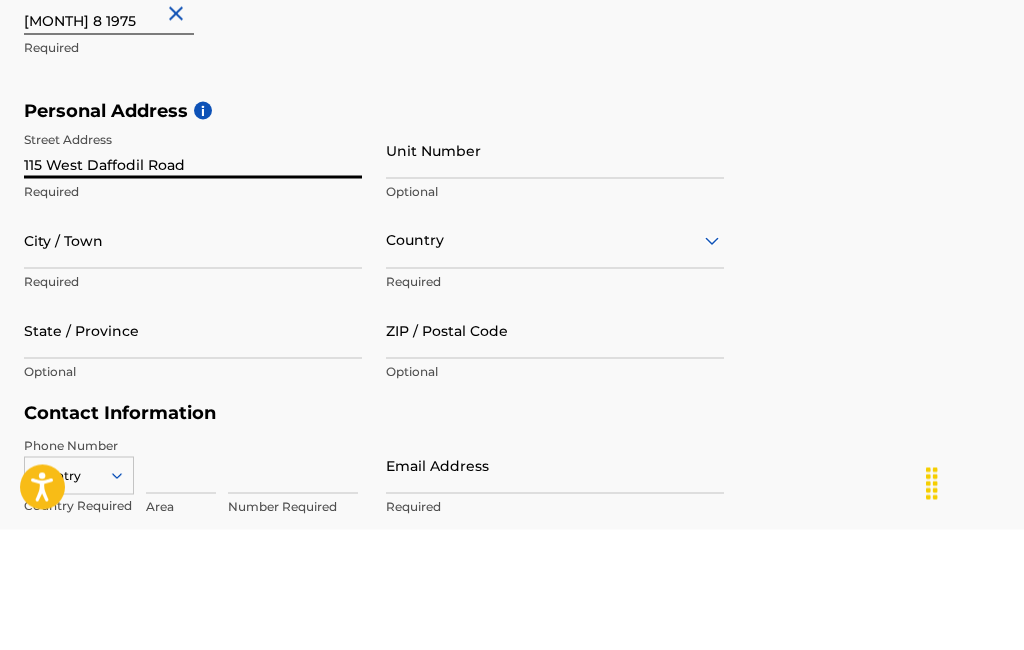 type on "115 West Daffodil Road" 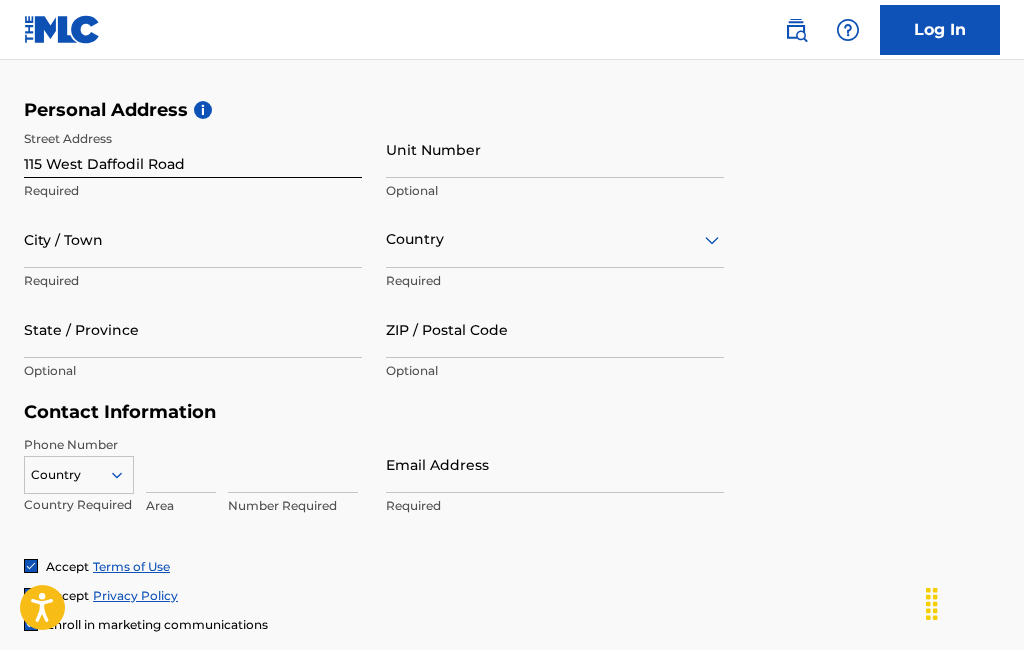 click on "City / Town" at bounding box center [193, 239] 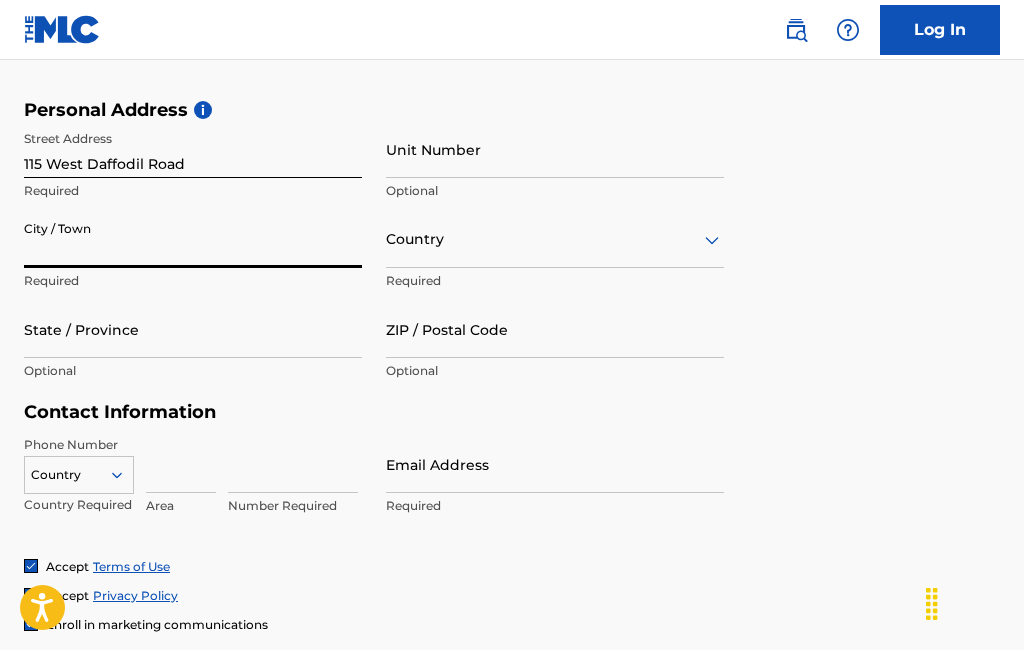scroll, scrollTop: 648, scrollLeft: 0, axis: vertical 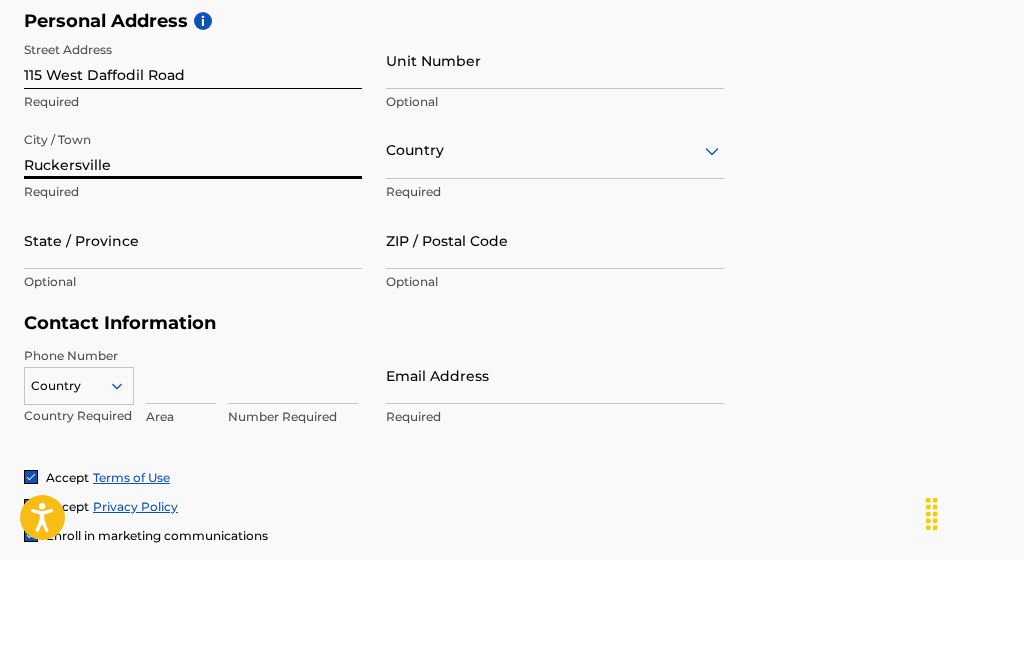 type on "Ruckersville" 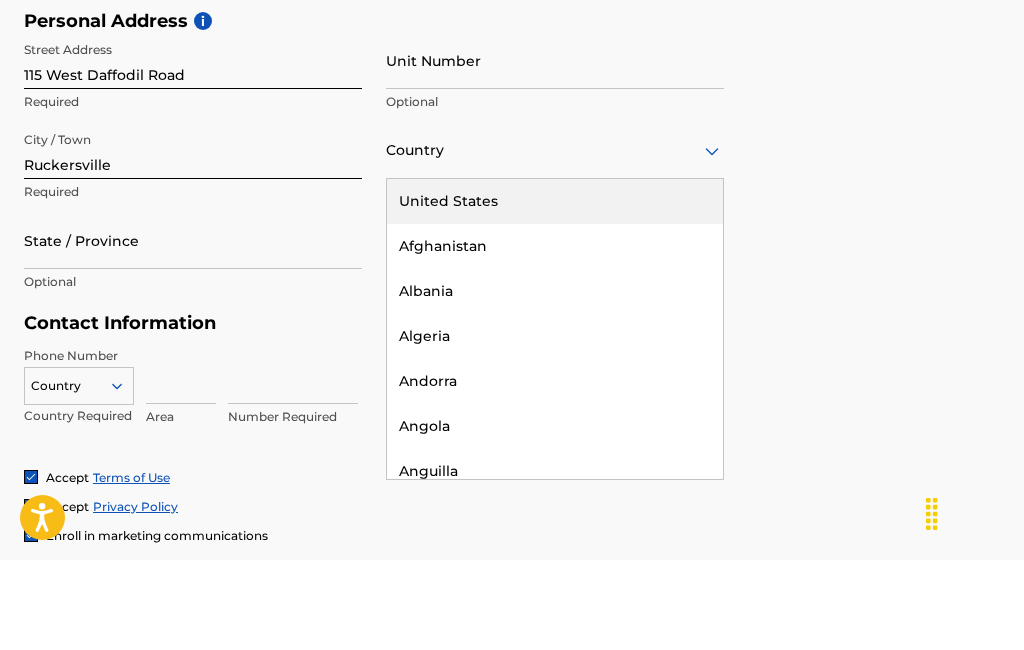 click on "United States" at bounding box center [555, 291] 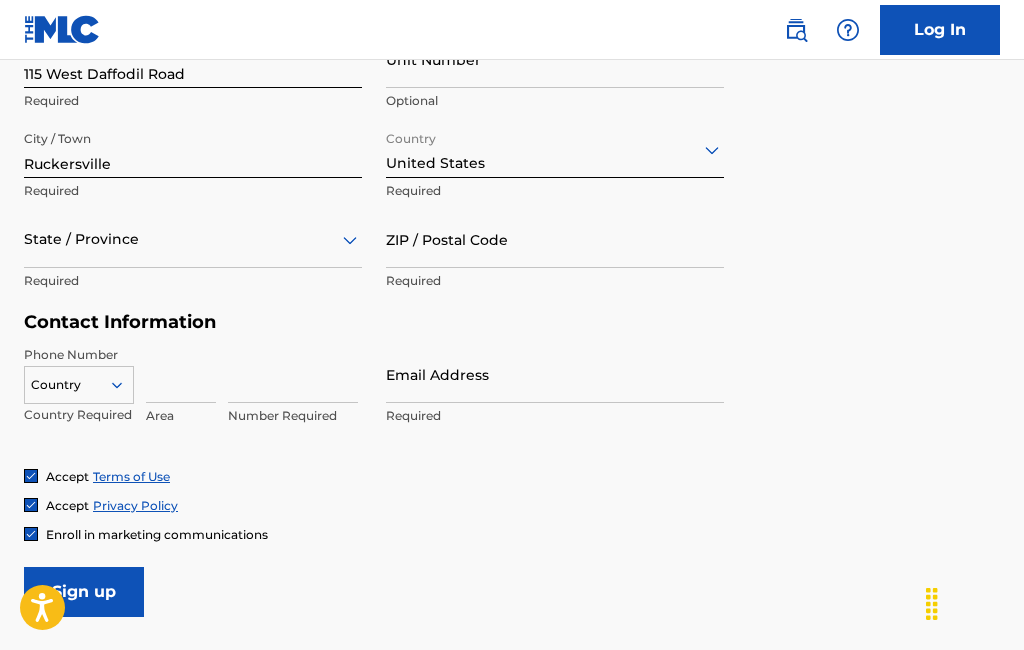 scroll, scrollTop: 738, scrollLeft: 0, axis: vertical 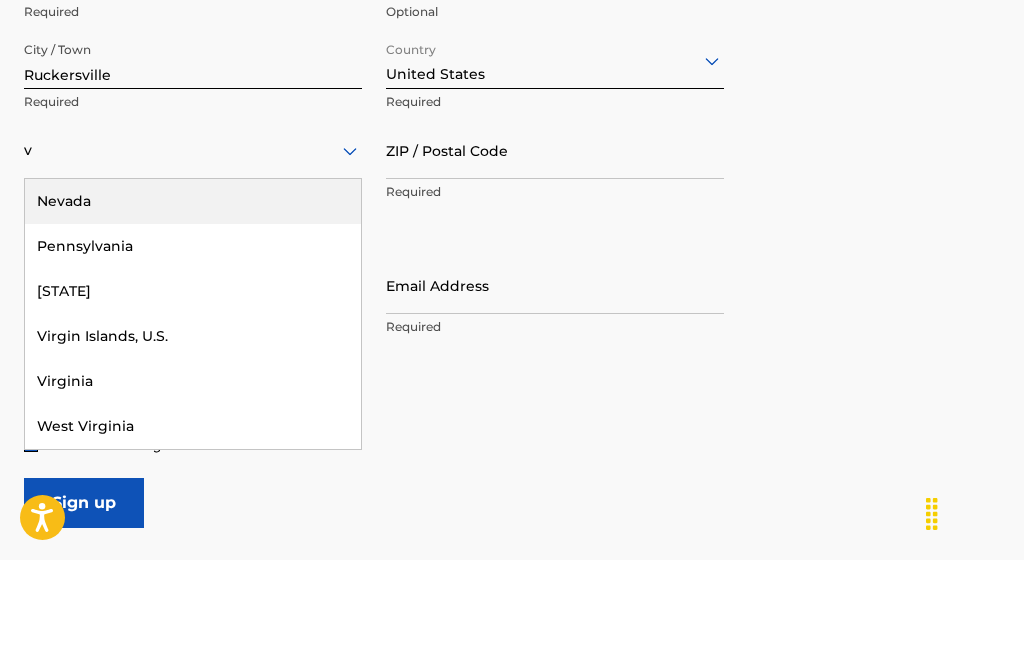 type on "vv" 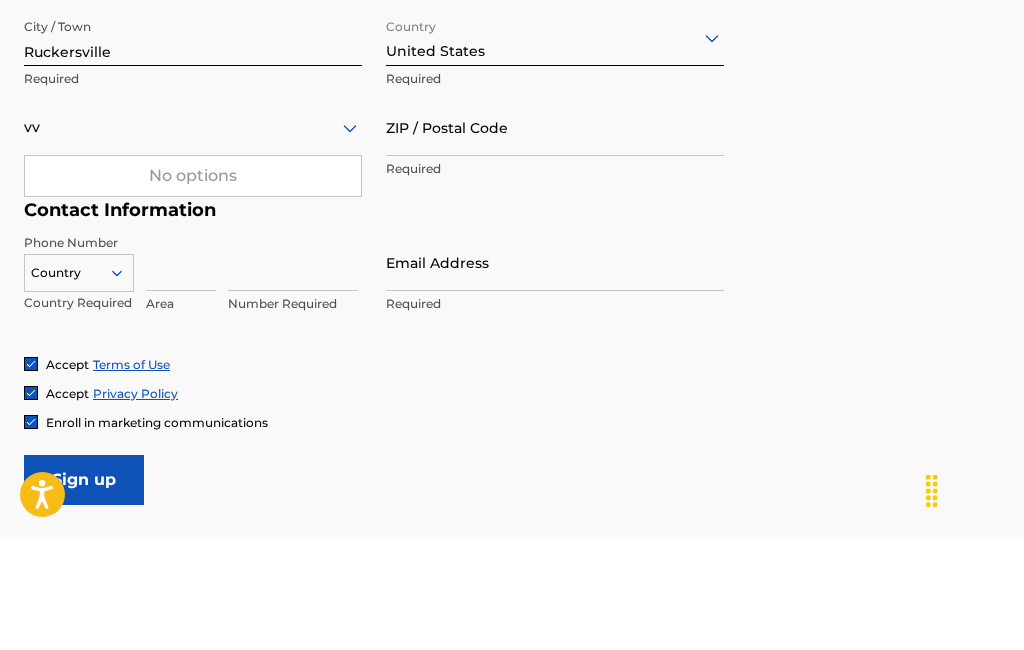 click on "No options" at bounding box center (193, 289) 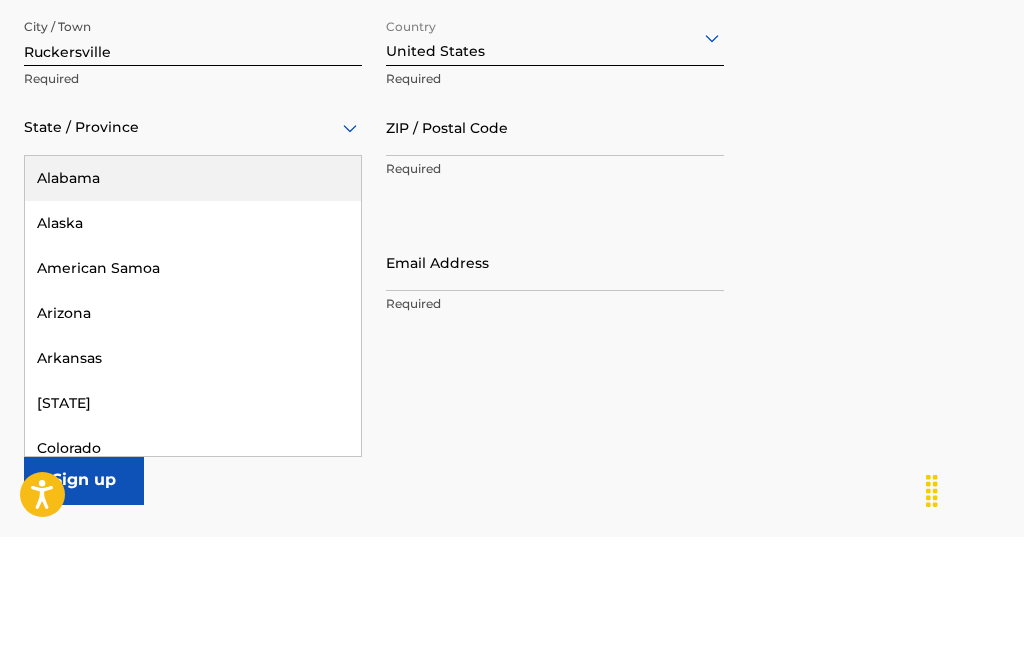 type on "v" 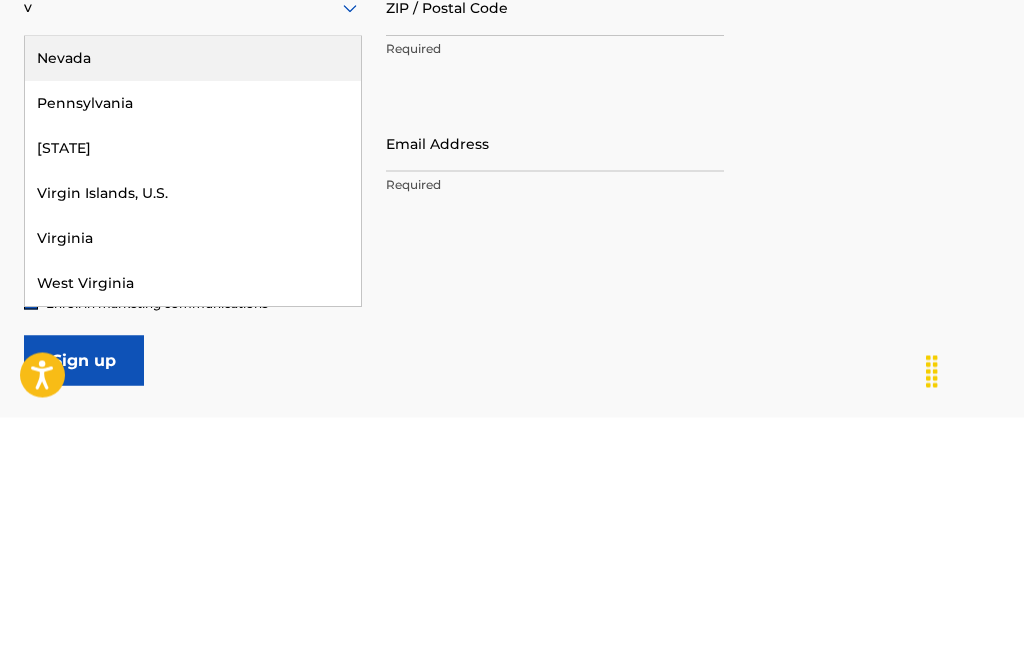 click on "Virginia" at bounding box center (193, 471) 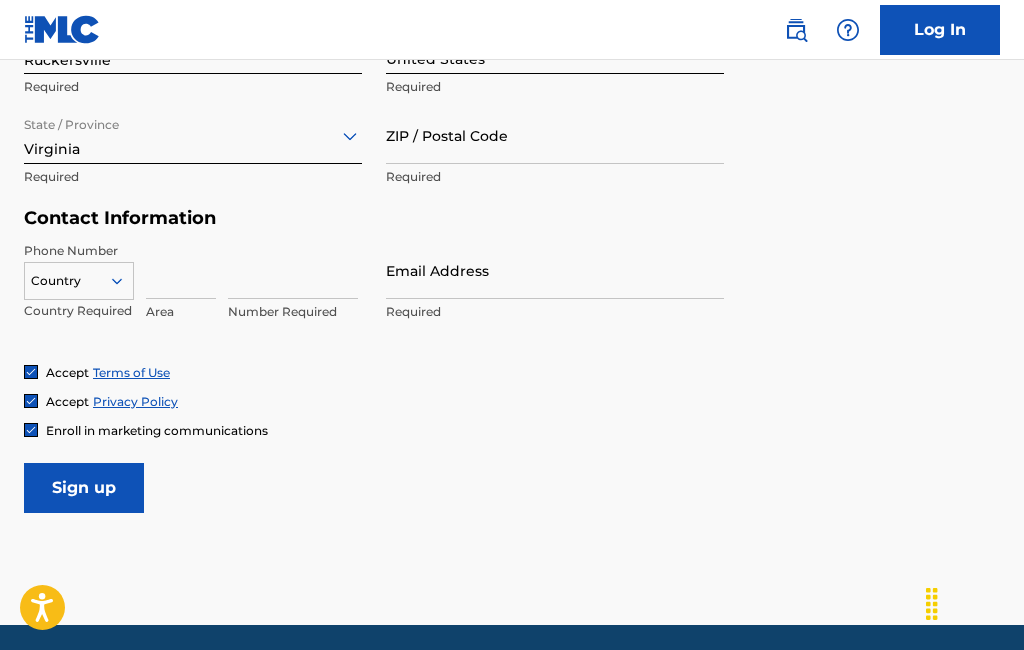 click on "ZIP / Postal Code" at bounding box center [555, 135] 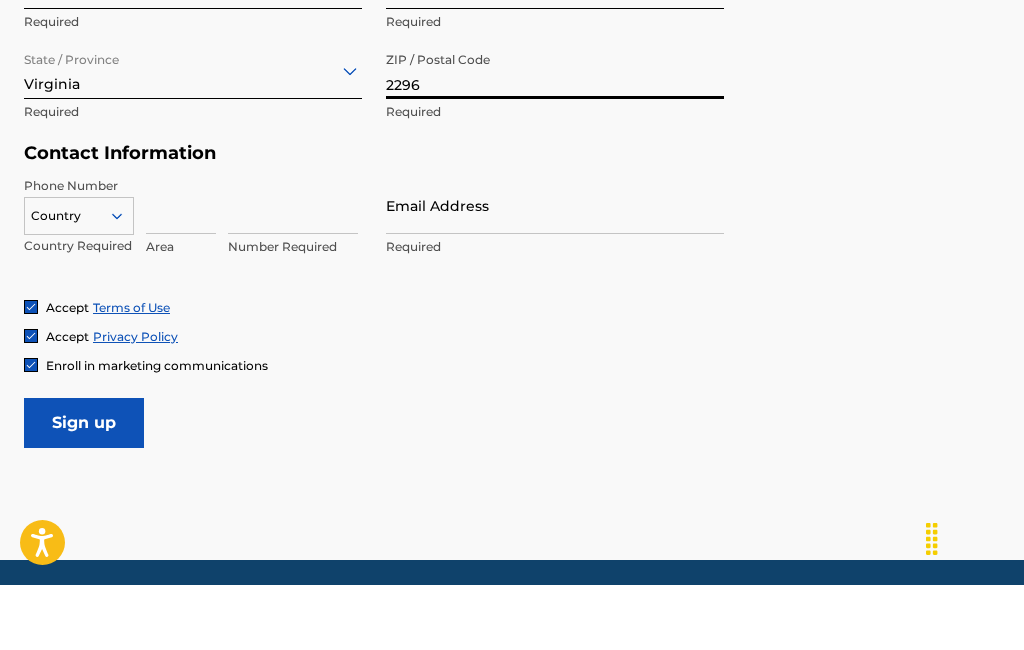 type on "2296" 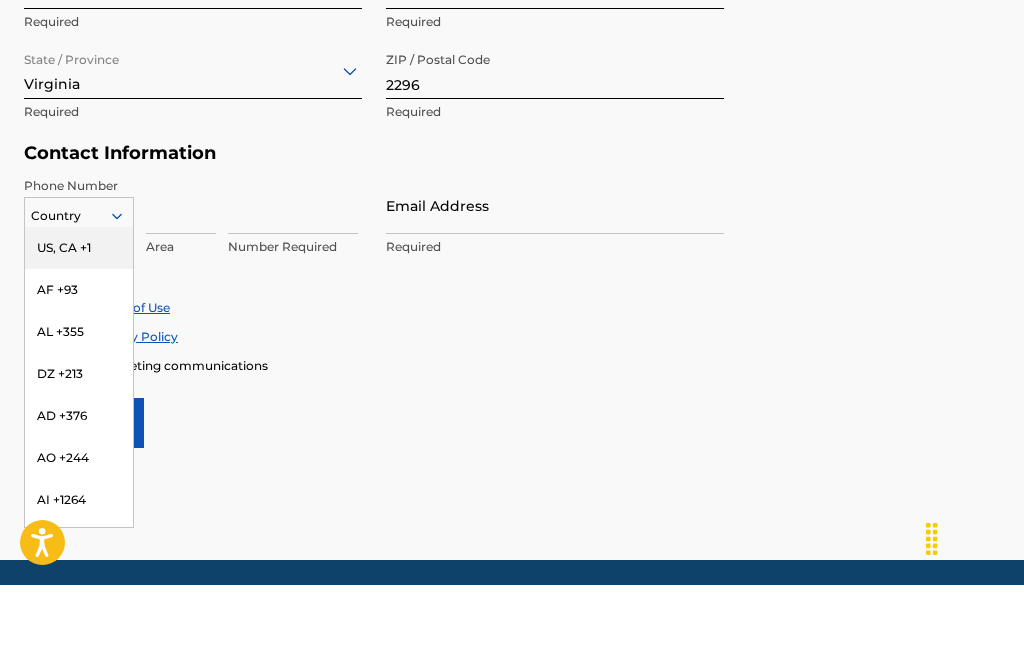 click at bounding box center (293, 270) 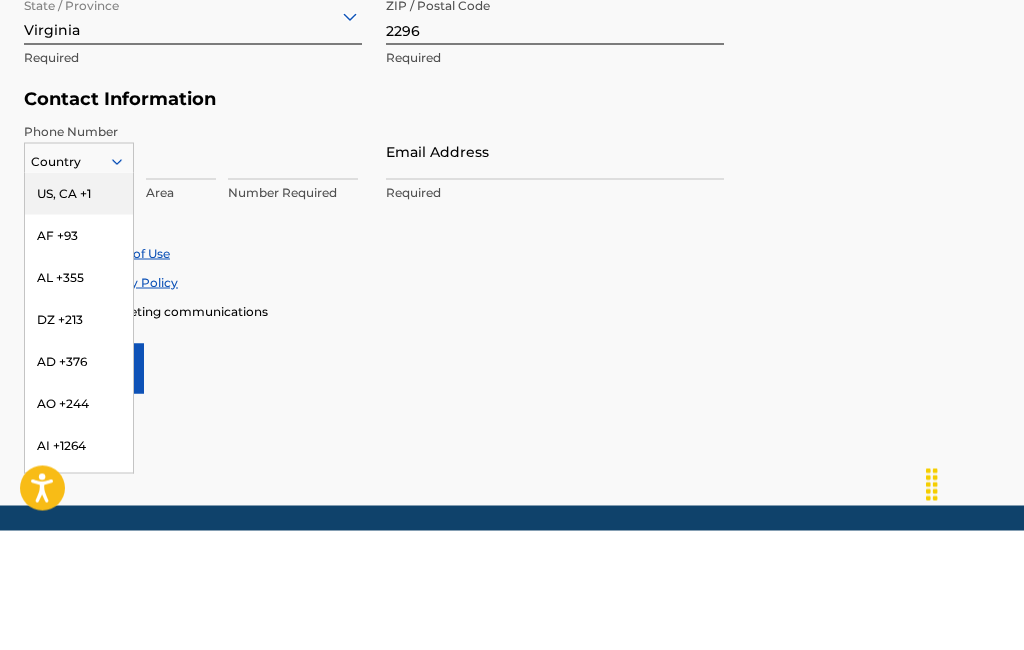 click on "US, CA +1" at bounding box center [79, 313] 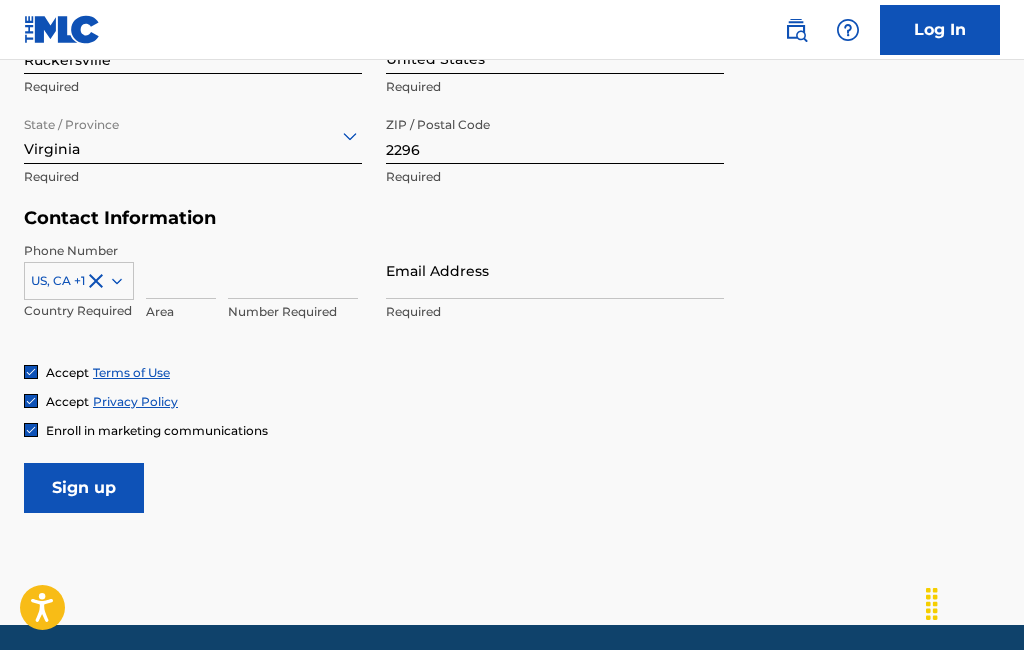 click at bounding box center [181, 270] 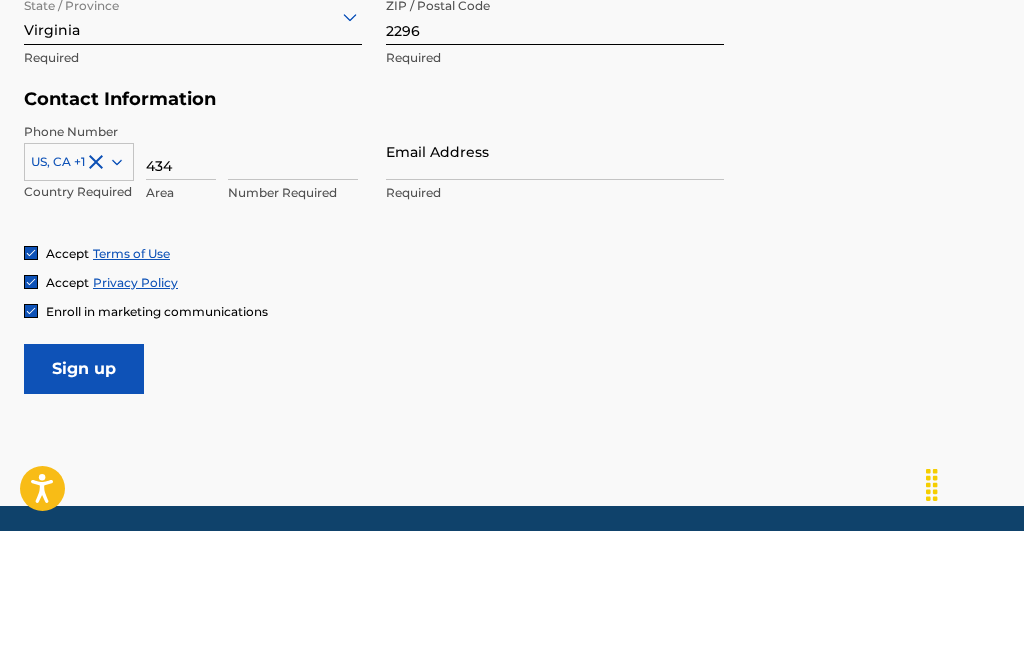 type on "434" 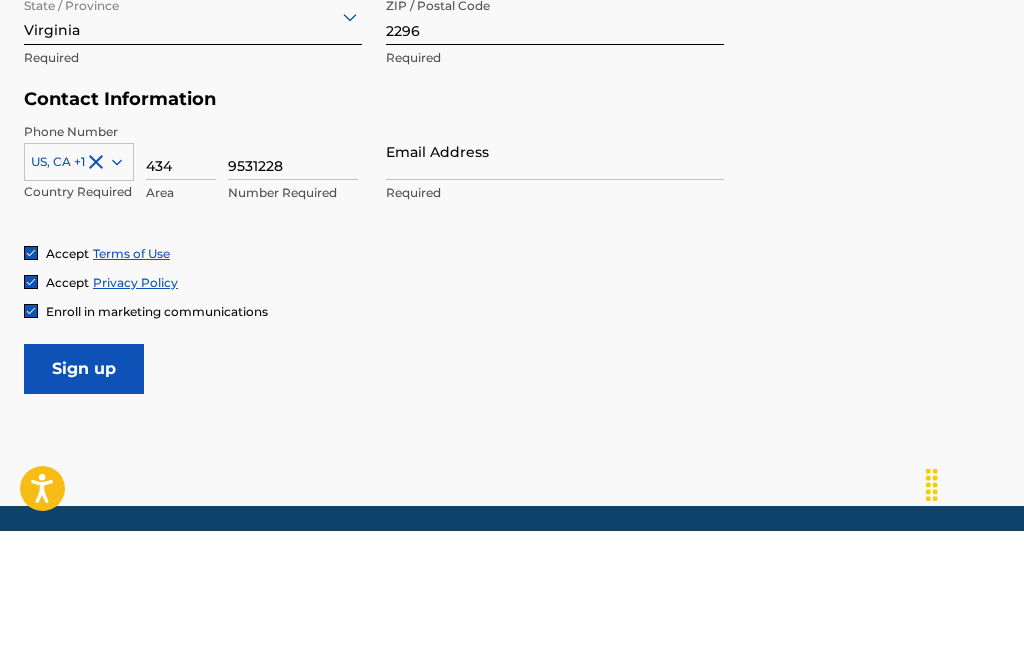type on "9531228" 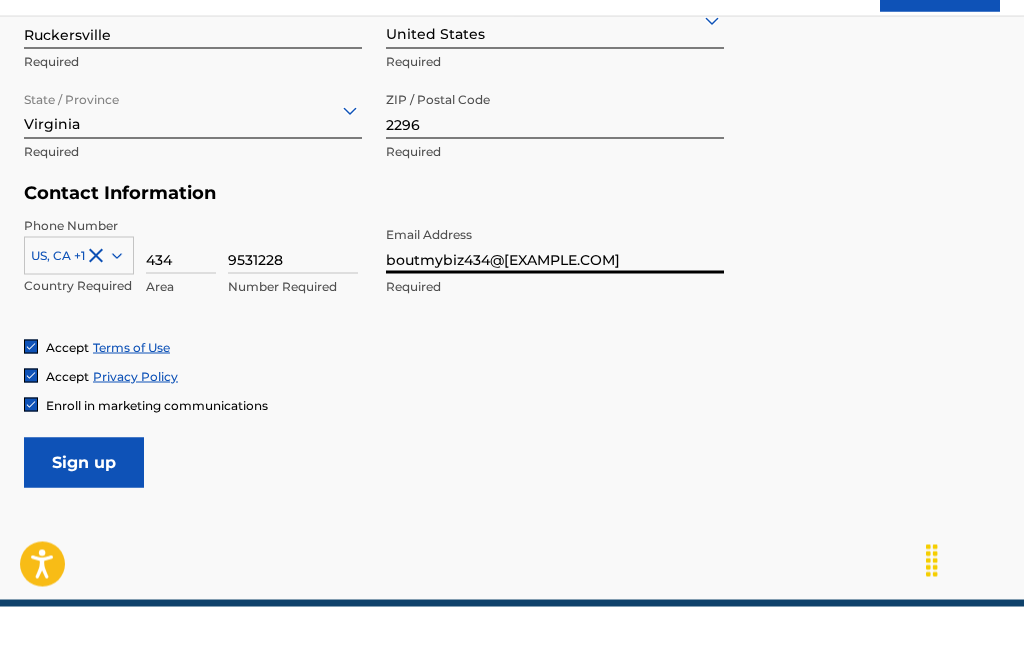 scroll, scrollTop: 912, scrollLeft: 0, axis: vertical 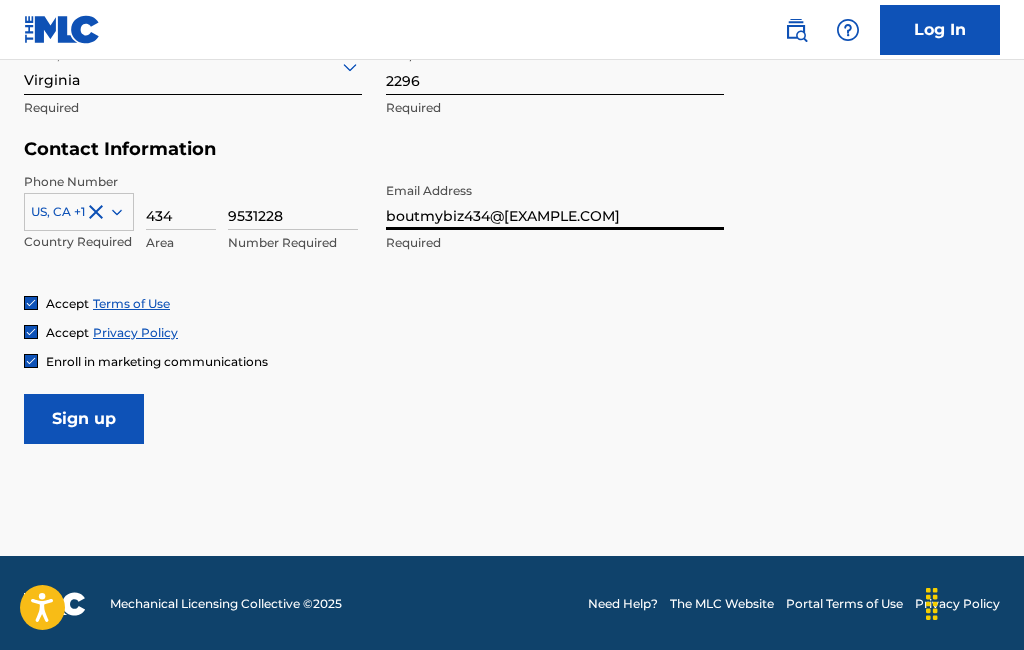 type on "boutmybiz434@[EXAMPLE.COM]" 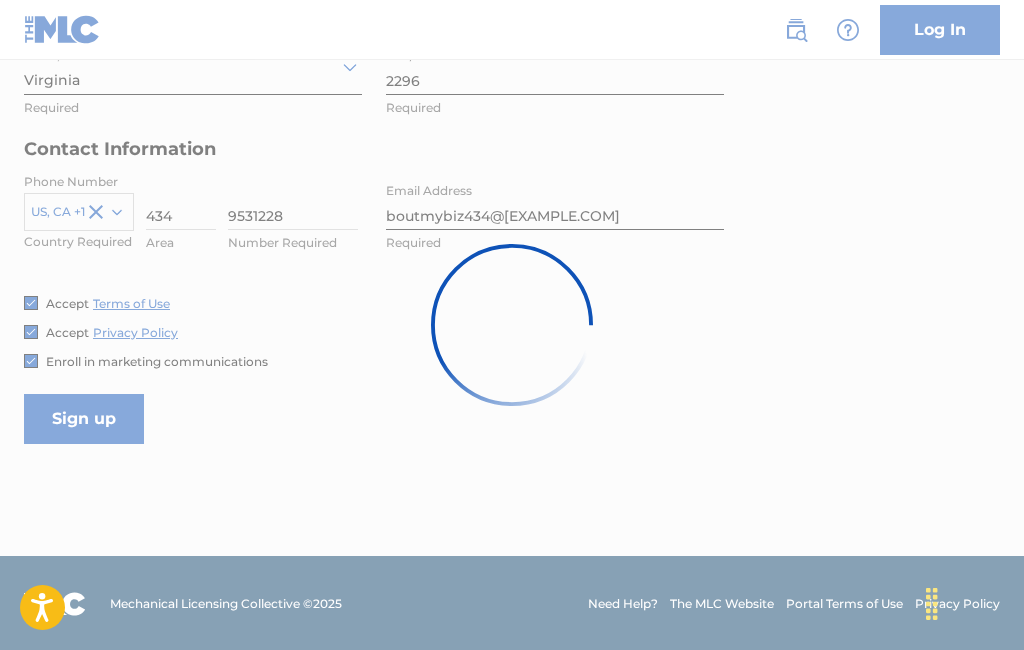 scroll, scrollTop: 843, scrollLeft: 0, axis: vertical 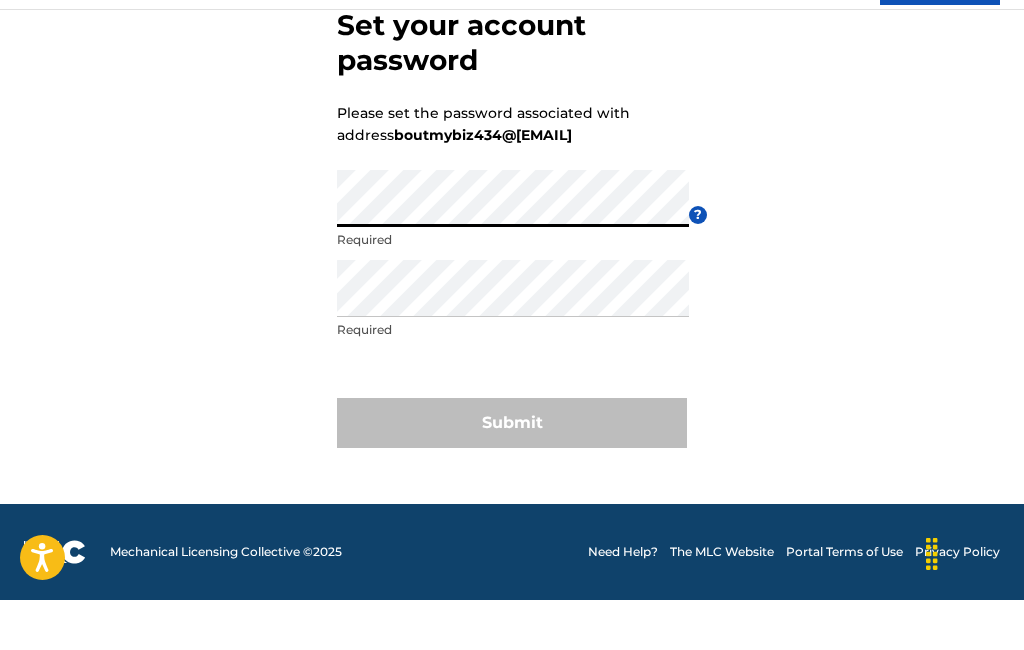 click on "Set your account password Please set the password associated with   address  boutmybiz434@gmail.com Password   Required ? Re enter password   Required Submit" at bounding box center [512, 274] 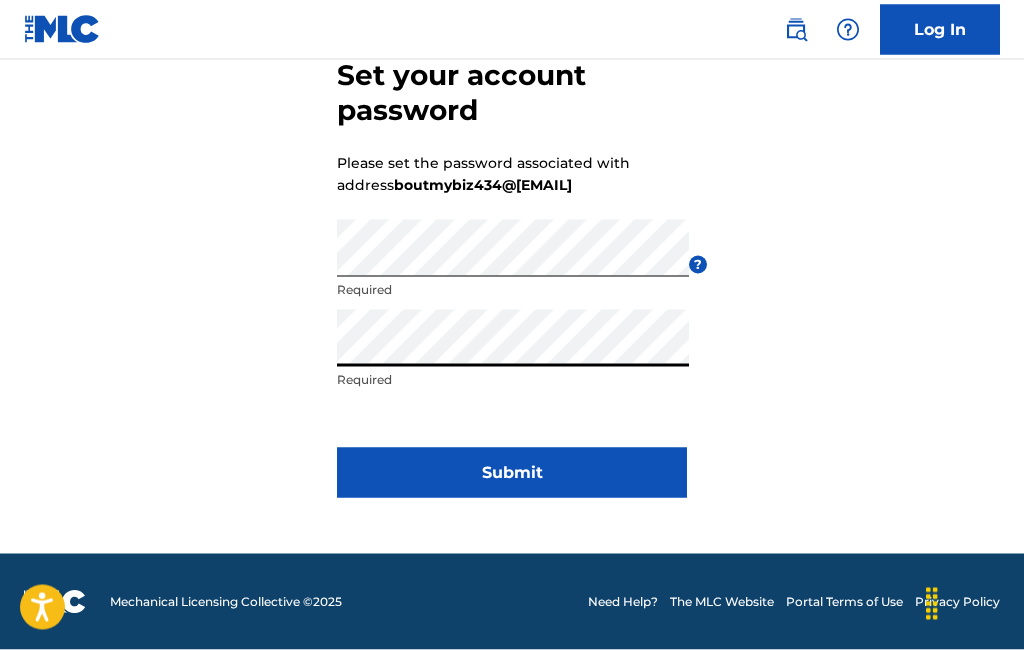 click on "Submit" at bounding box center (512, 473) 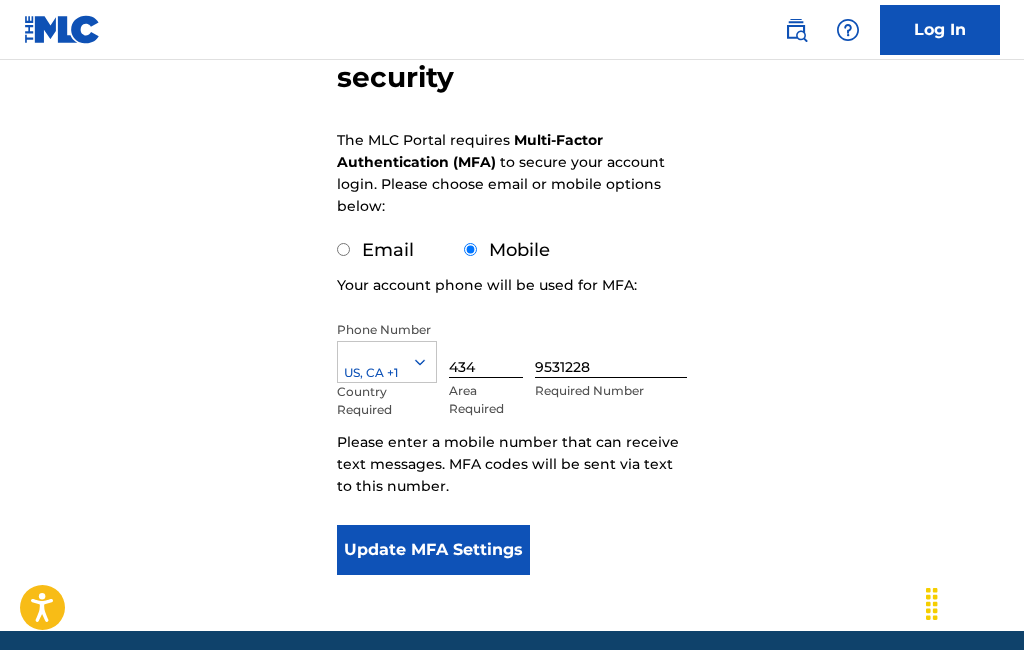 scroll, scrollTop: 243, scrollLeft: 0, axis: vertical 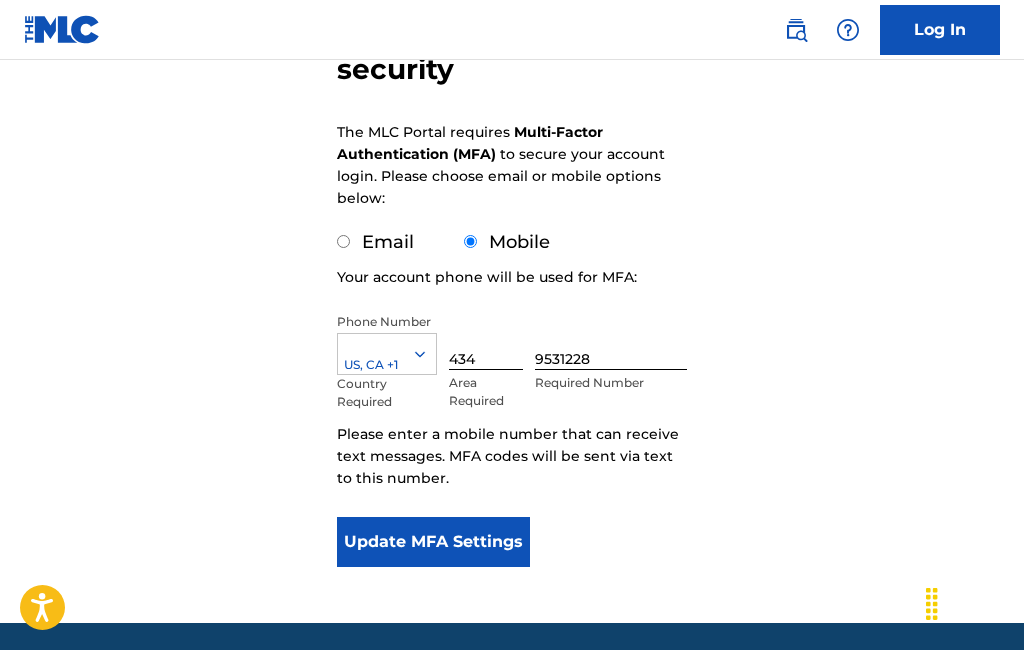 click on "Update MFA Settings" at bounding box center (433, 542) 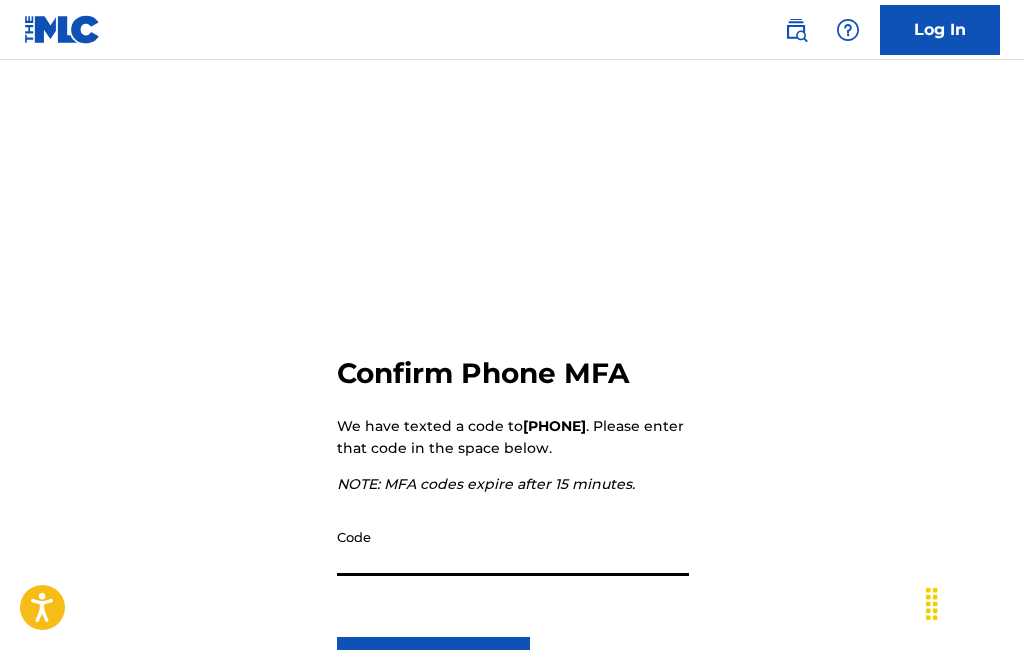 click on "Code" at bounding box center (513, 547) 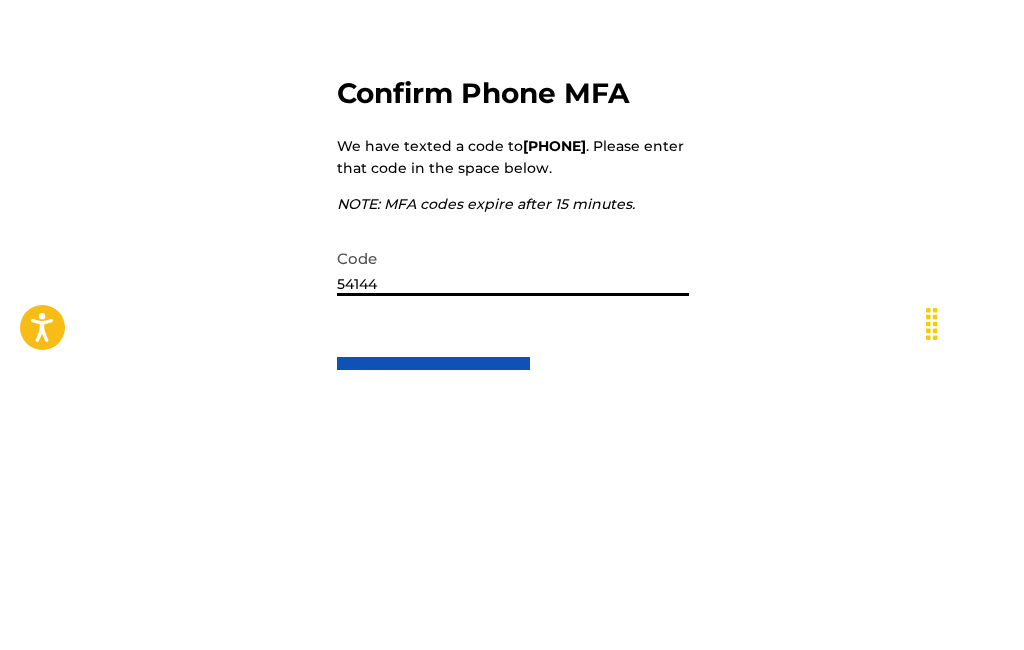 type on "541443" 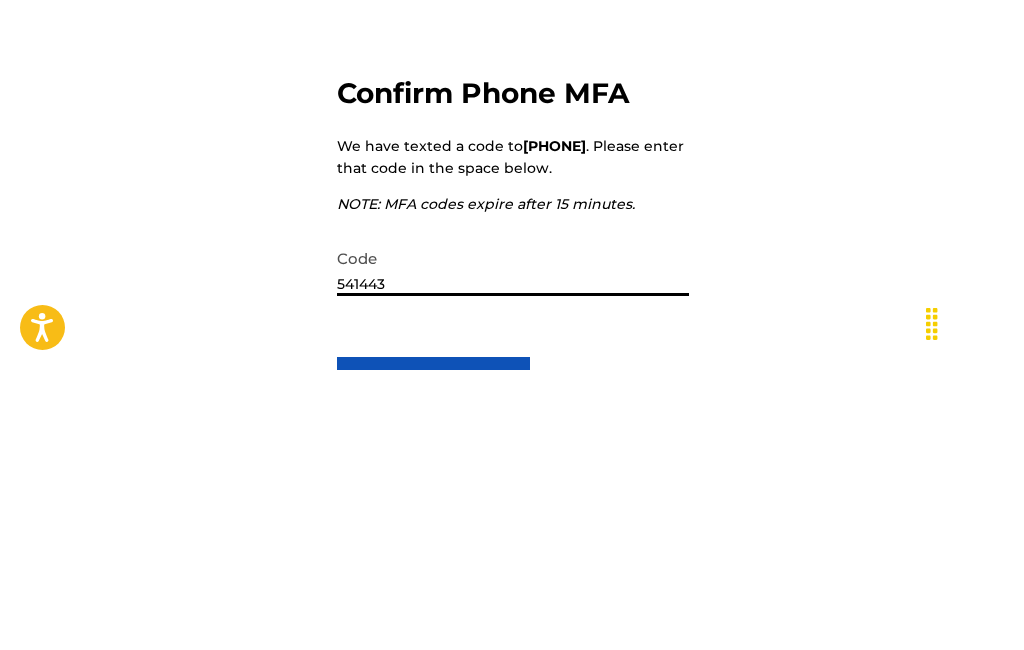 scroll, scrollTop: 208, scrollLeft: 0, axis: vertical 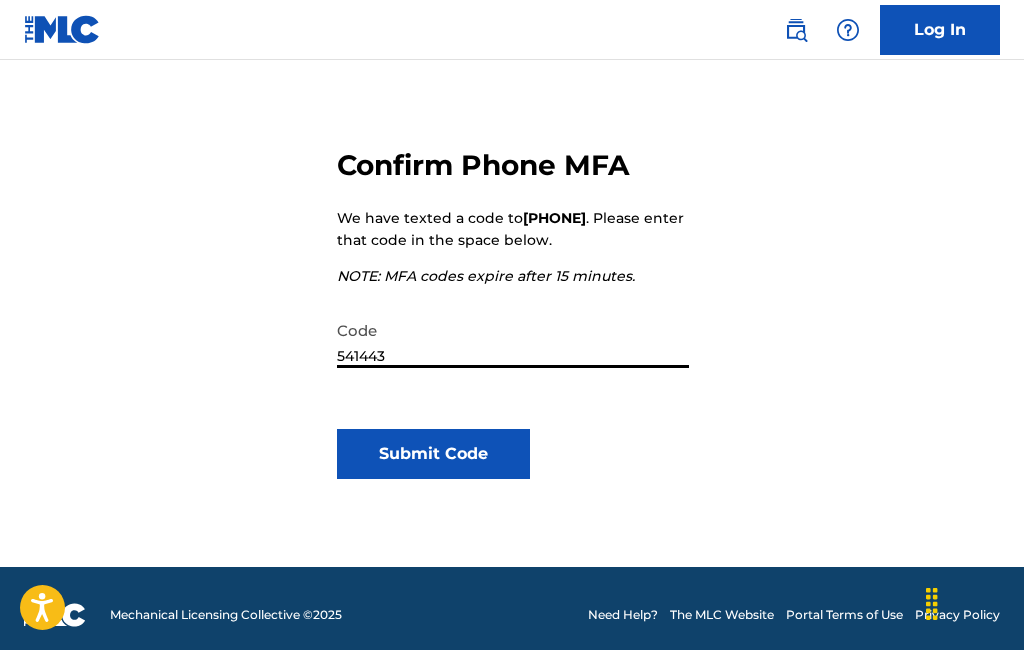 click on "Submit Code" at bounding box center (433, 454) 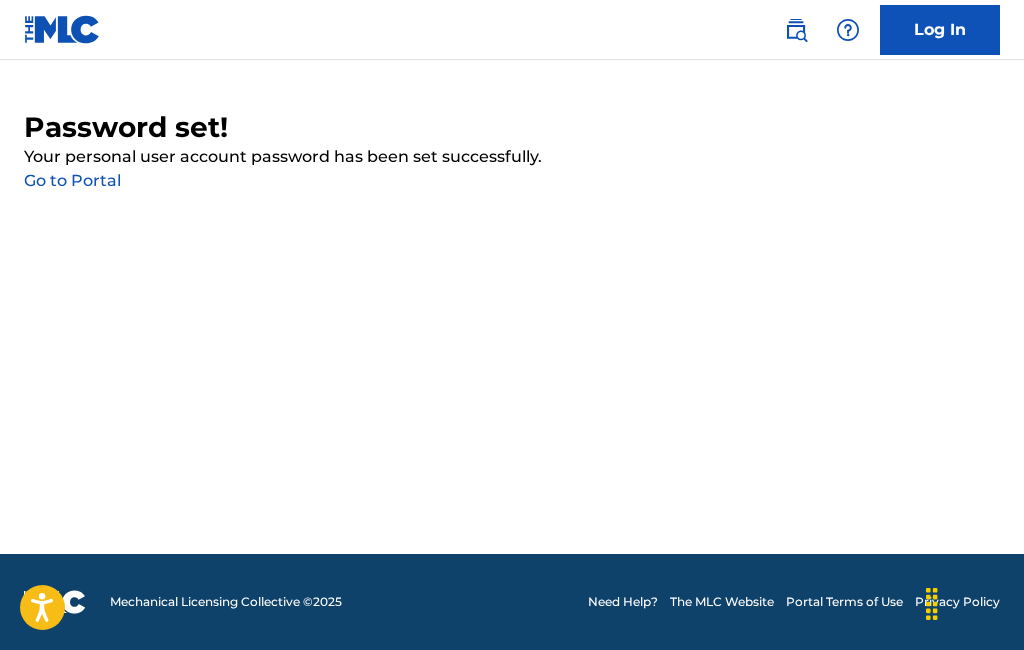 click on "Go to Portal" at bounding box center (72, 180) 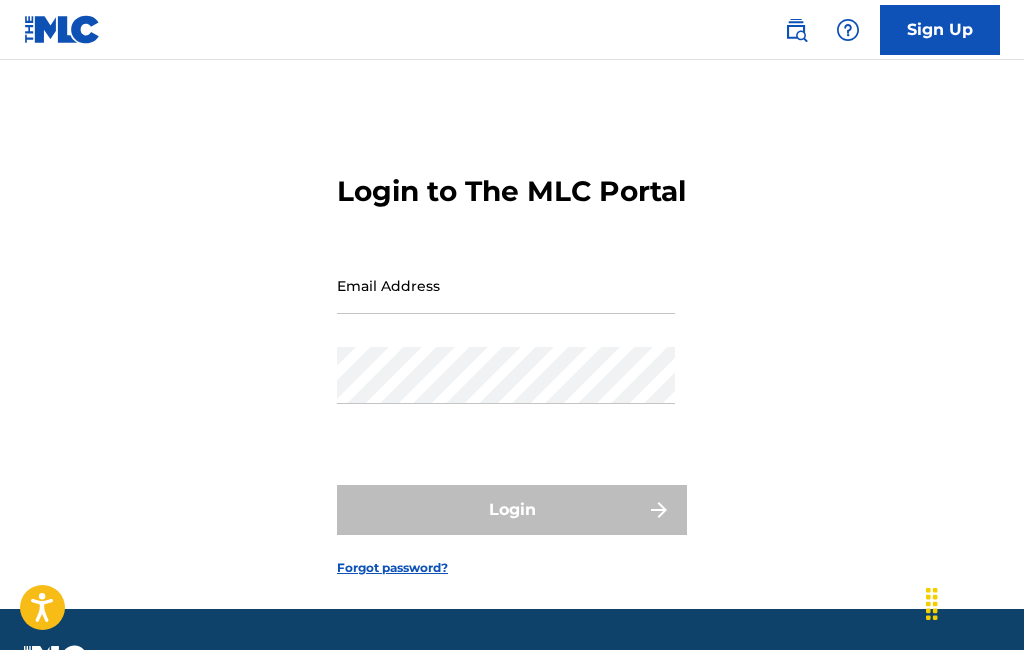 click on "Email Address" at bounding box center [506, 285] 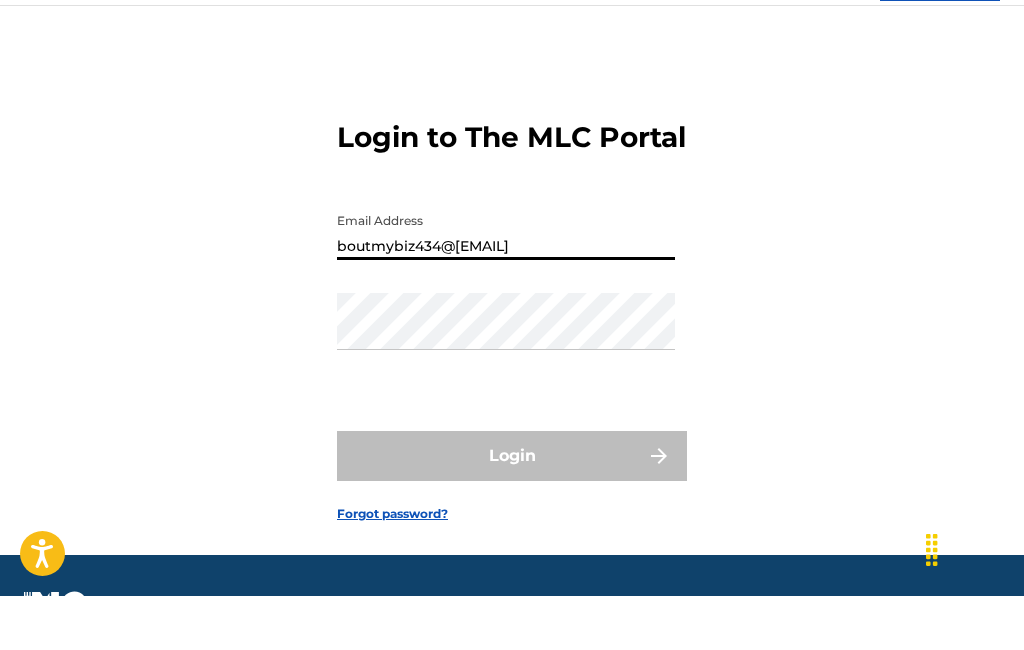 scroll, scrollTop: 26, scrollLeft: 0, axis: vertical 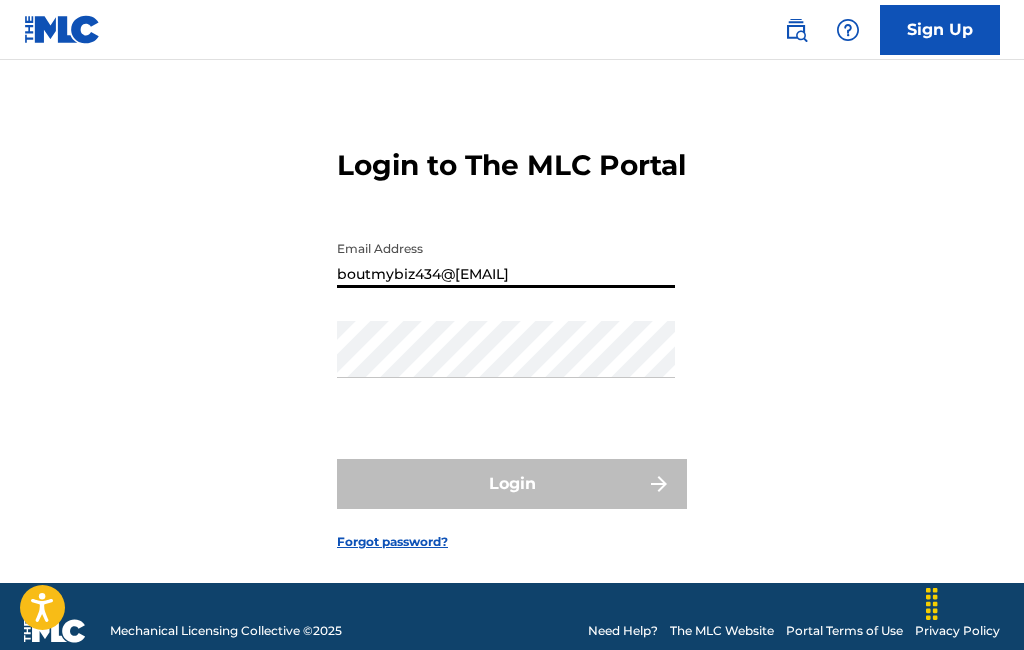 type on "boutmybiz434@[EXAMPLE.COM]" 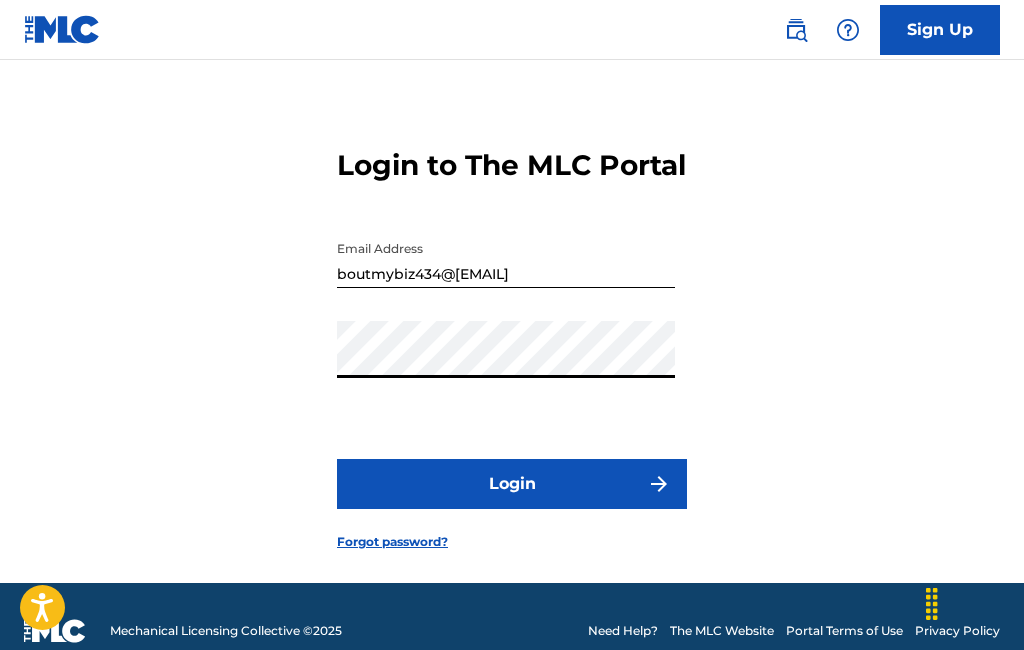click on "Login" at bounding box center [512, 484] 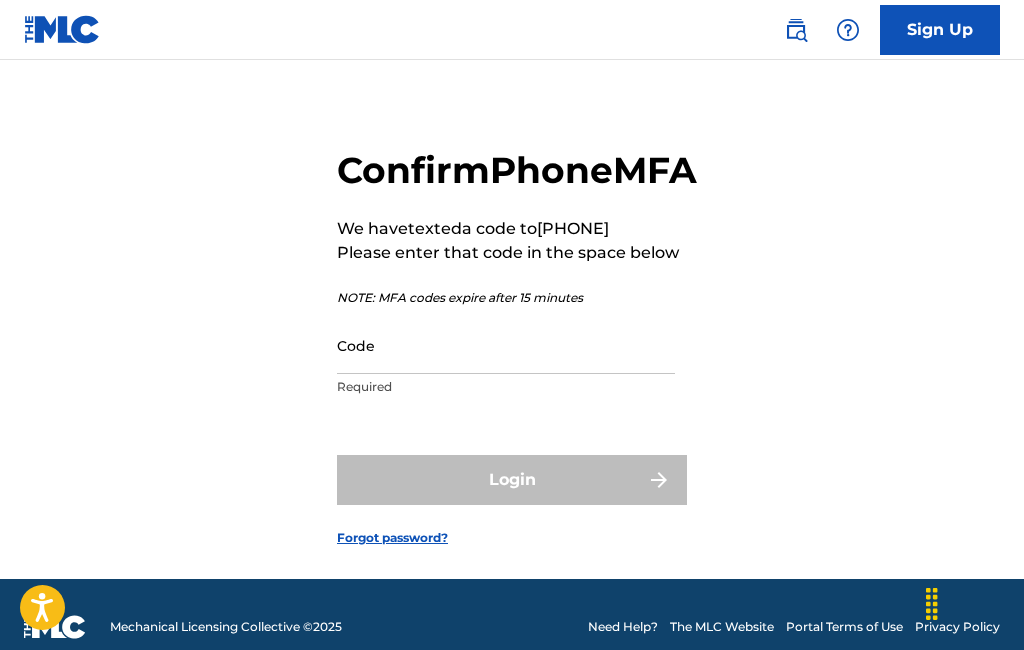 click on "Code" at bounding box center [506, 345] 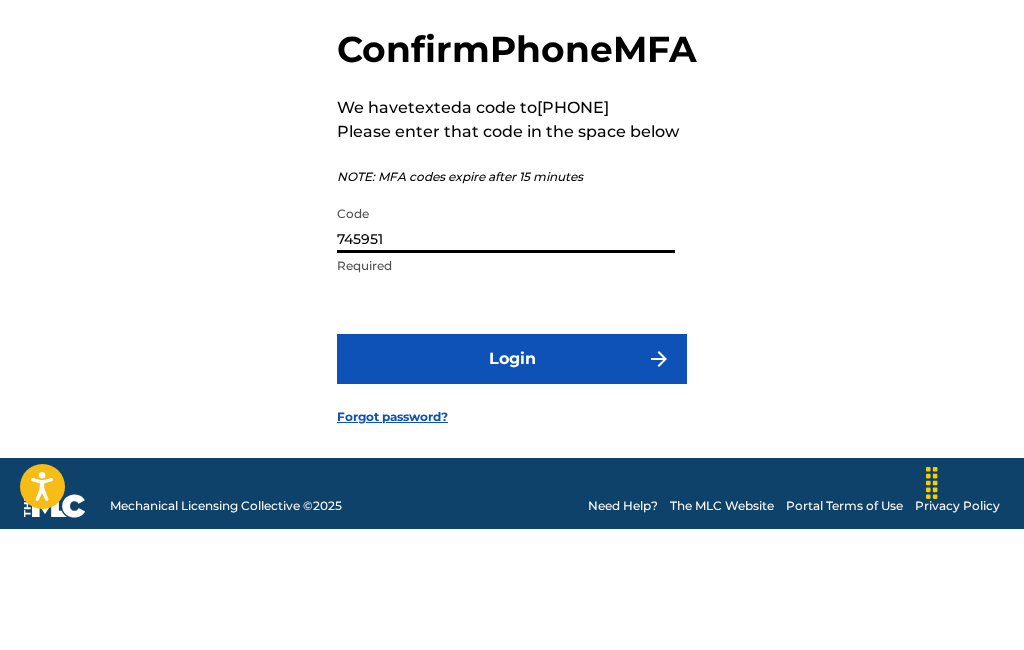 scroll, scrollTop: 27, scrollLeft: 0, axis: vertical 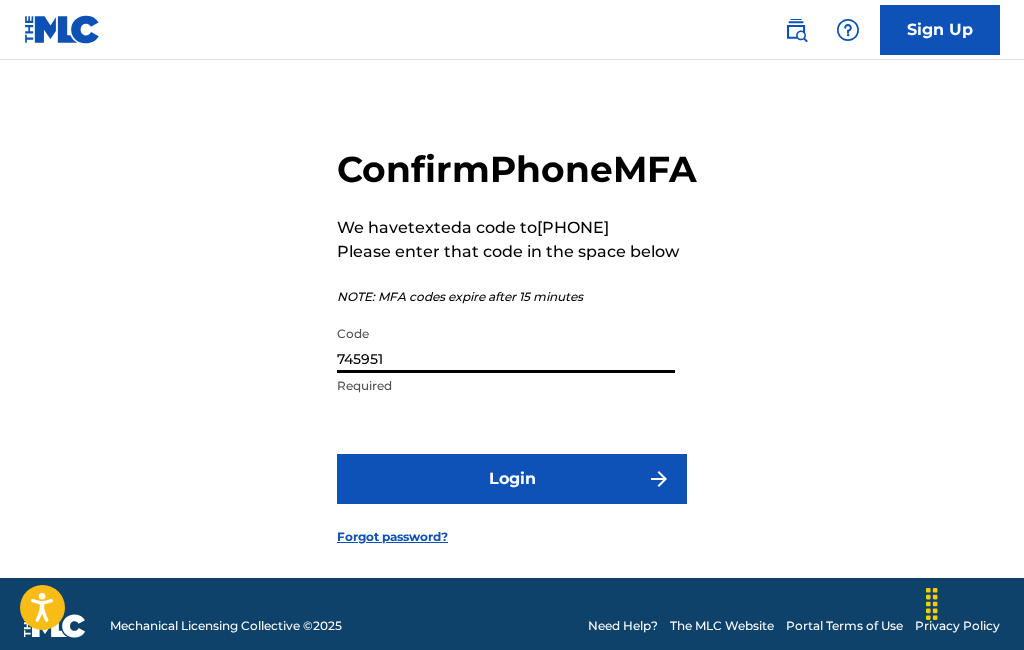 type on "745951" 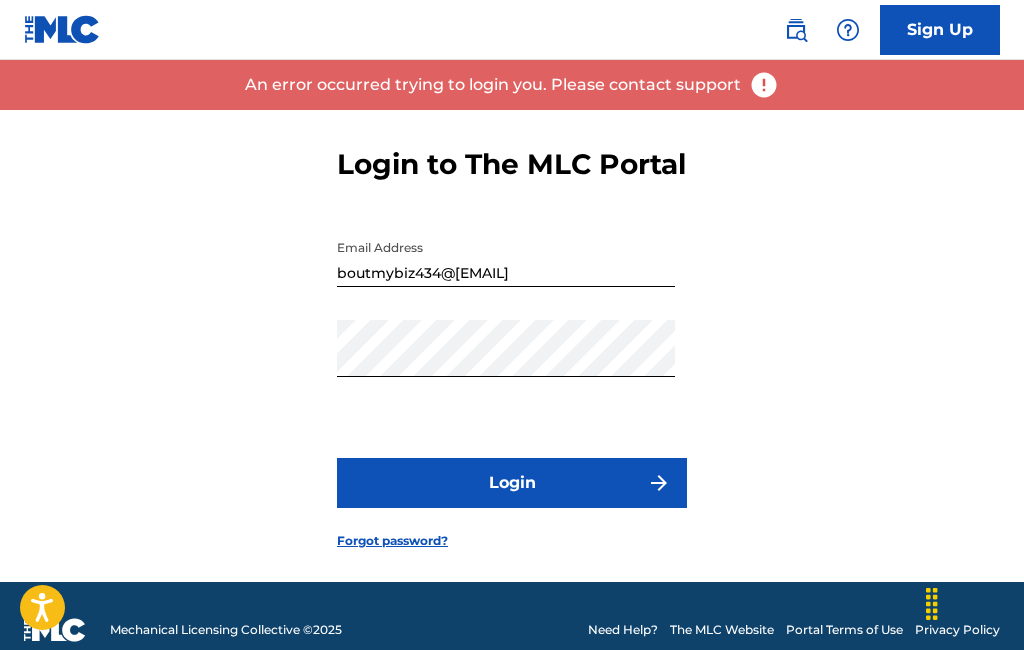 scroll, scrollTop: 26, scrollLeft: 0, axis: vertical 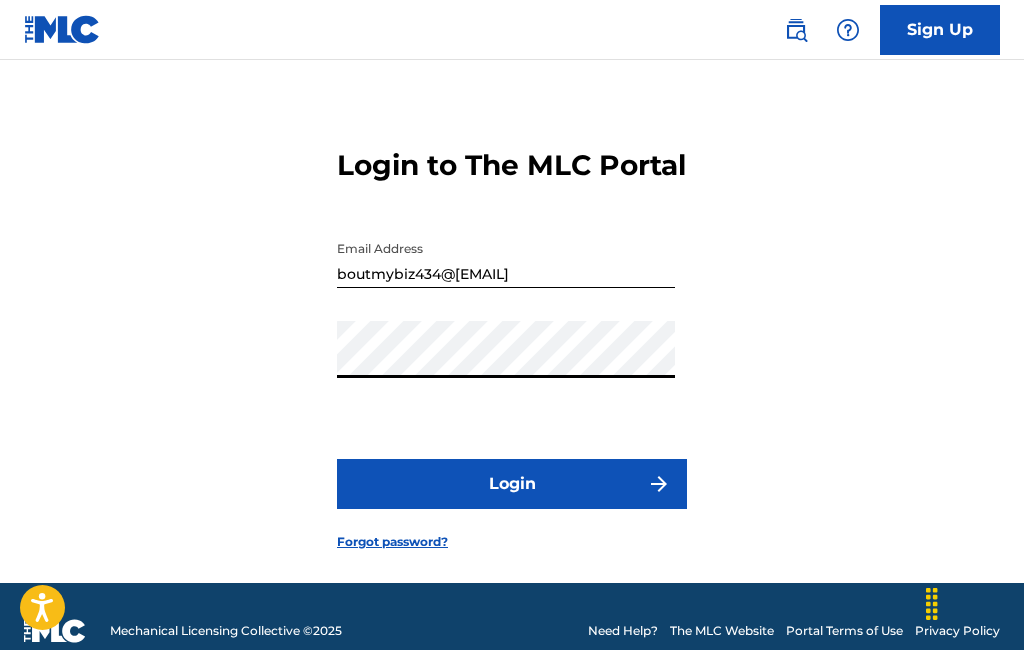 click on "Login" at bounding box center (512, 484) 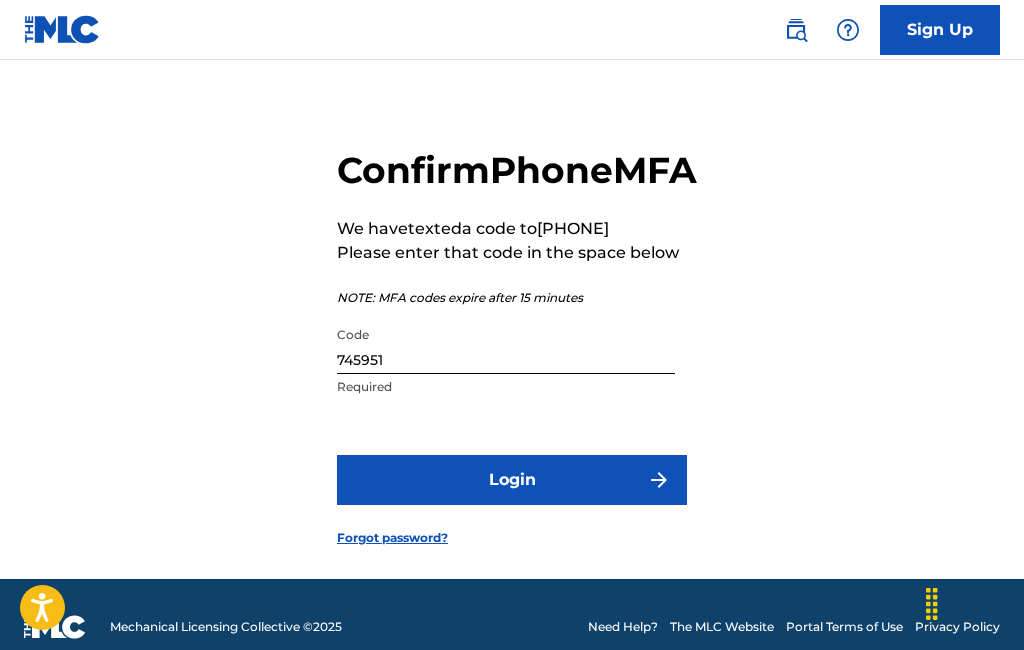 click on "745951" at bounding box center (506, 345) 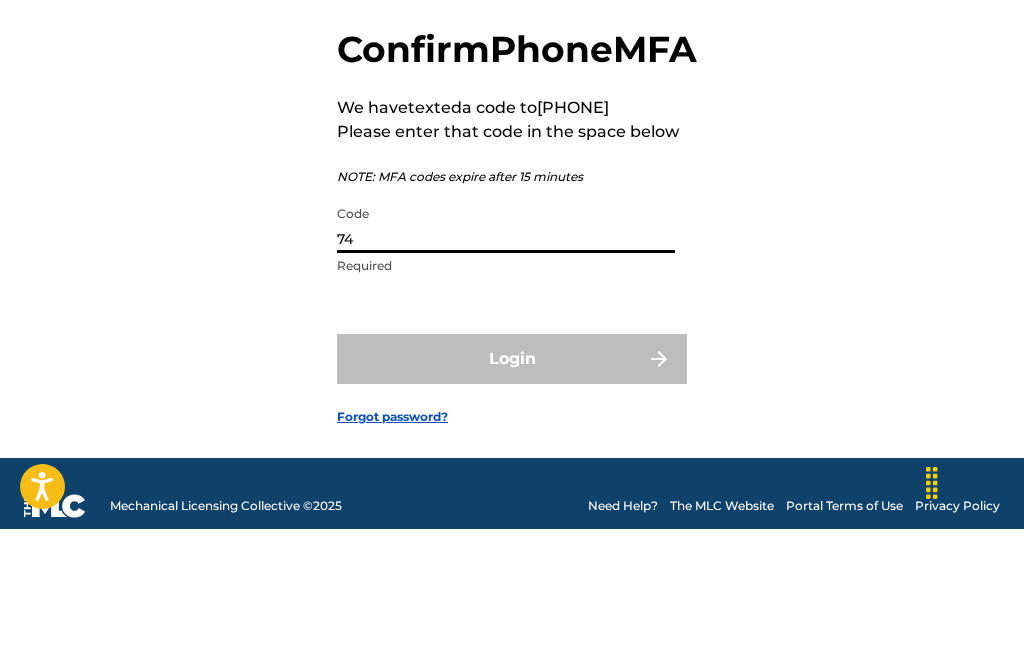 type on "7" 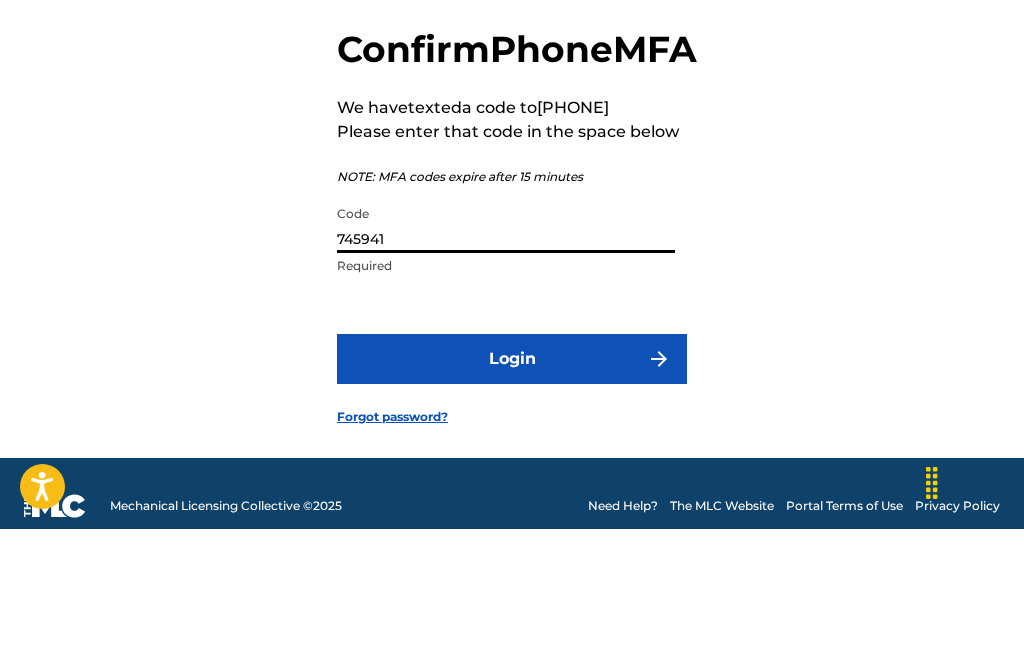 scroll, scrollTop: 27, scrollLeft: 0, axis: vertical 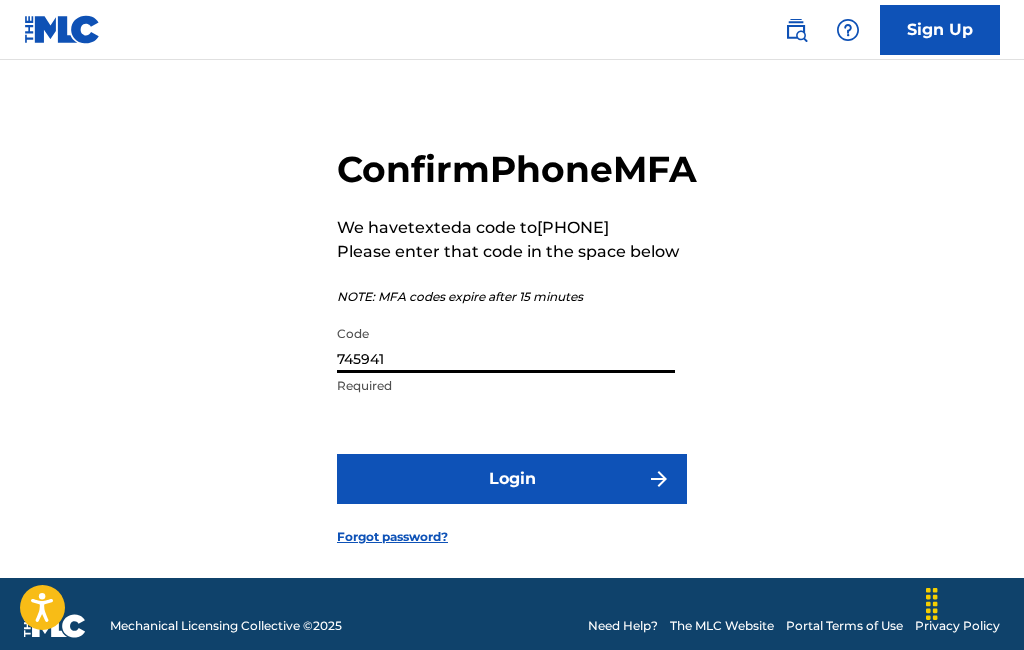 type on "745941" 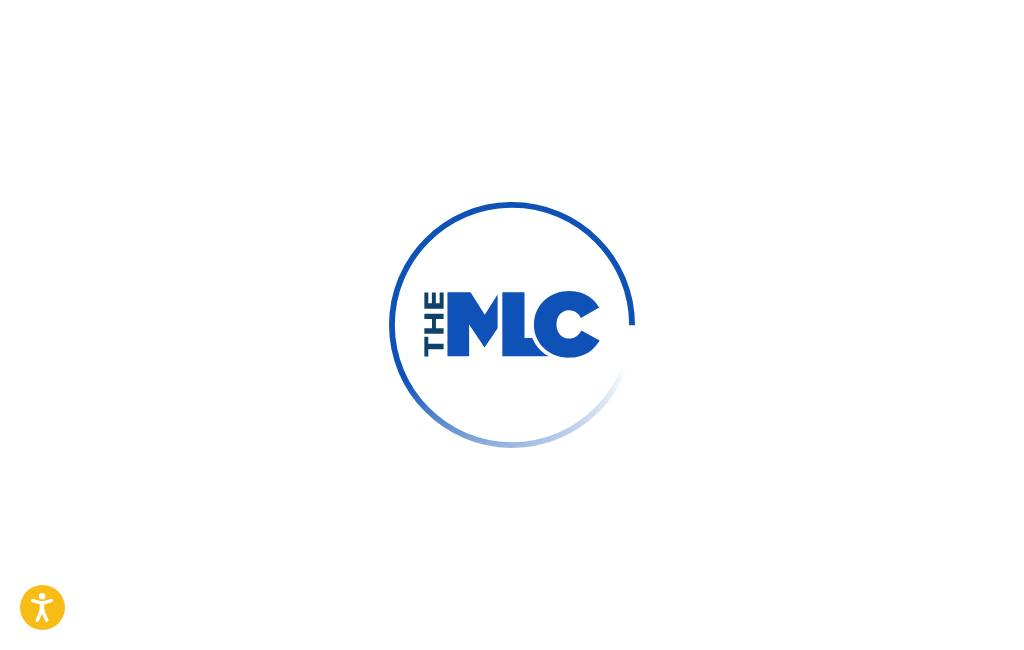 scroll, scrollTop: 0, scrollLeft: 0, axis: both 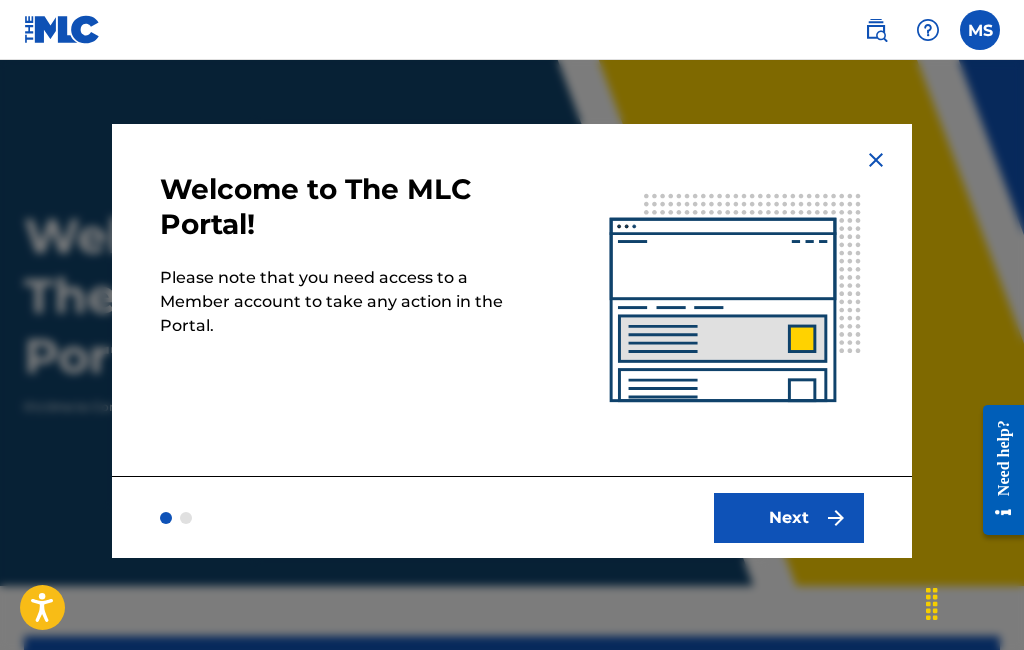click on "Next" at bounding box center [789, 518] 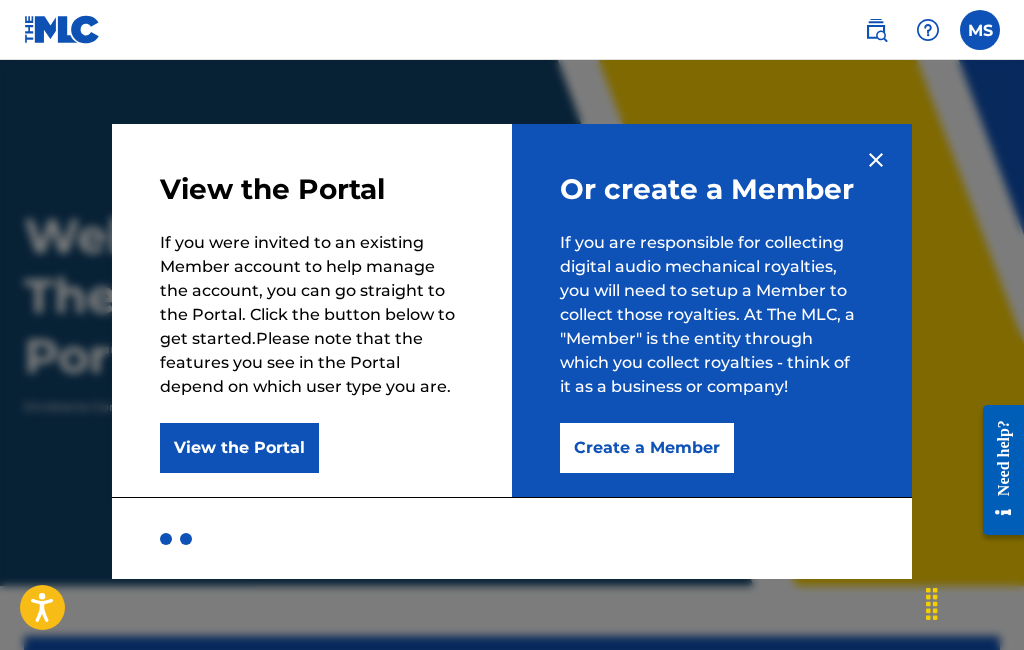 click on "Create a Member" at bounding box center (647, 448) 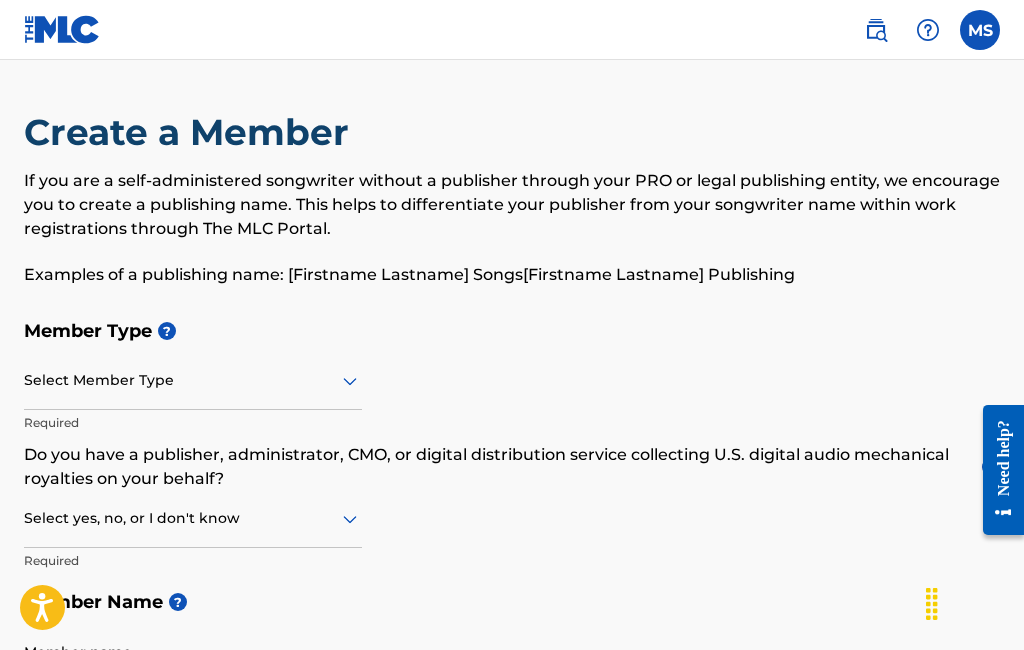 click on "Member Type ? Select Member Type Required Do you have a publisher, administrator, CMO, or digital distribution service collecting U.S. digital audio mechanical royalties on your behalf? ? Select yes, no, or I don't know Required Member Name ? Member name Required" at bounding box center [512, 511] 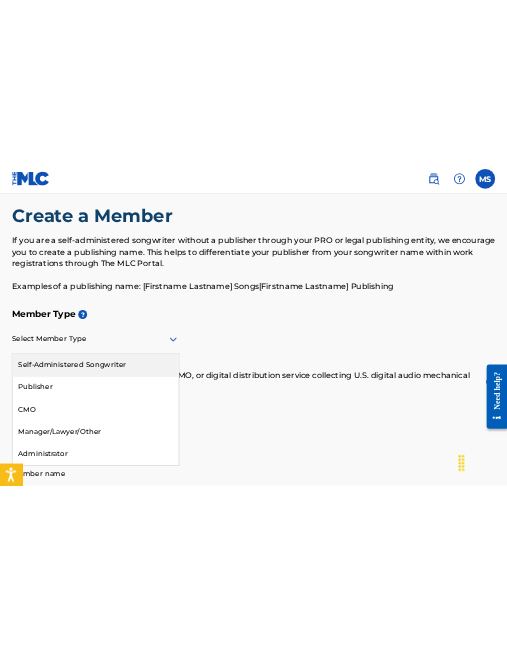 scroll, scrollTop: 0, scrollLeft: 0, axis: both 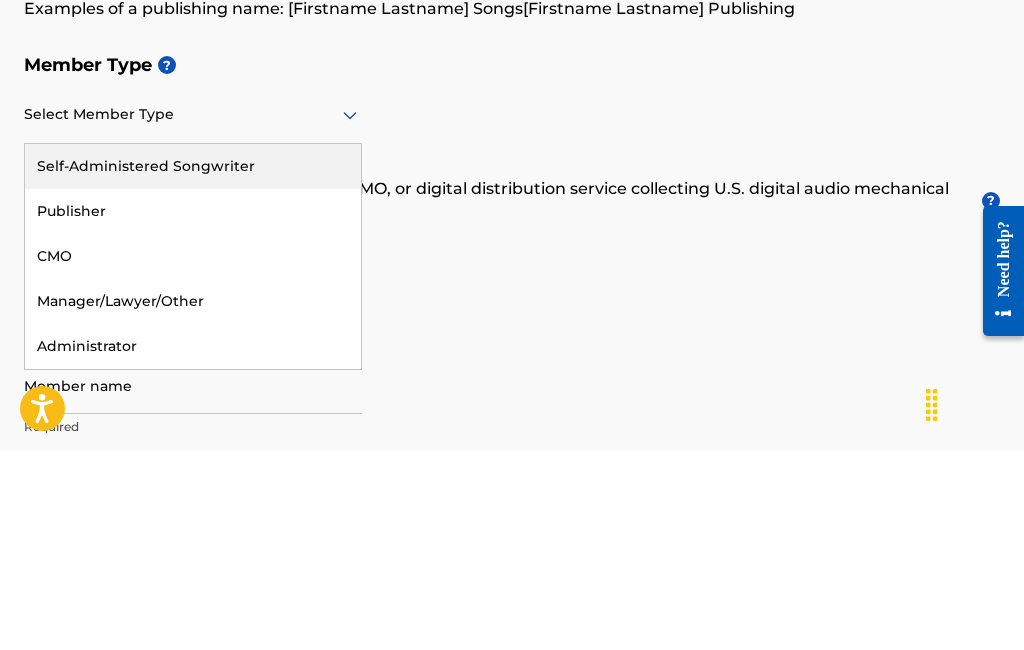 click on "Self-Administered Songwriter" at bounding box center (193, 365) 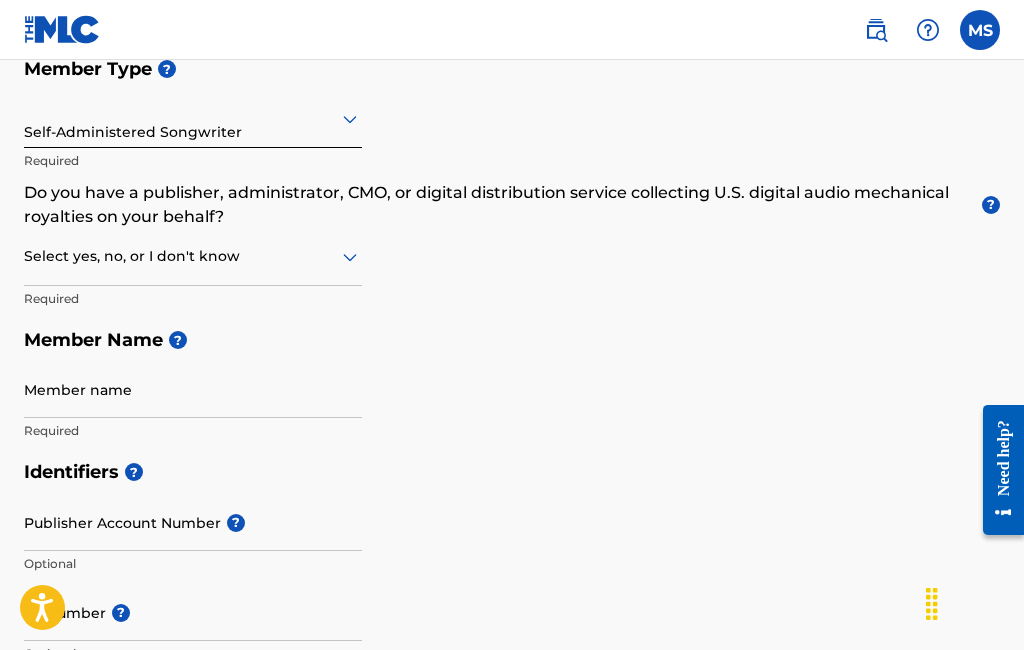 scroll, scrollTop: 248, scrollLeft: 0, axis: vertical 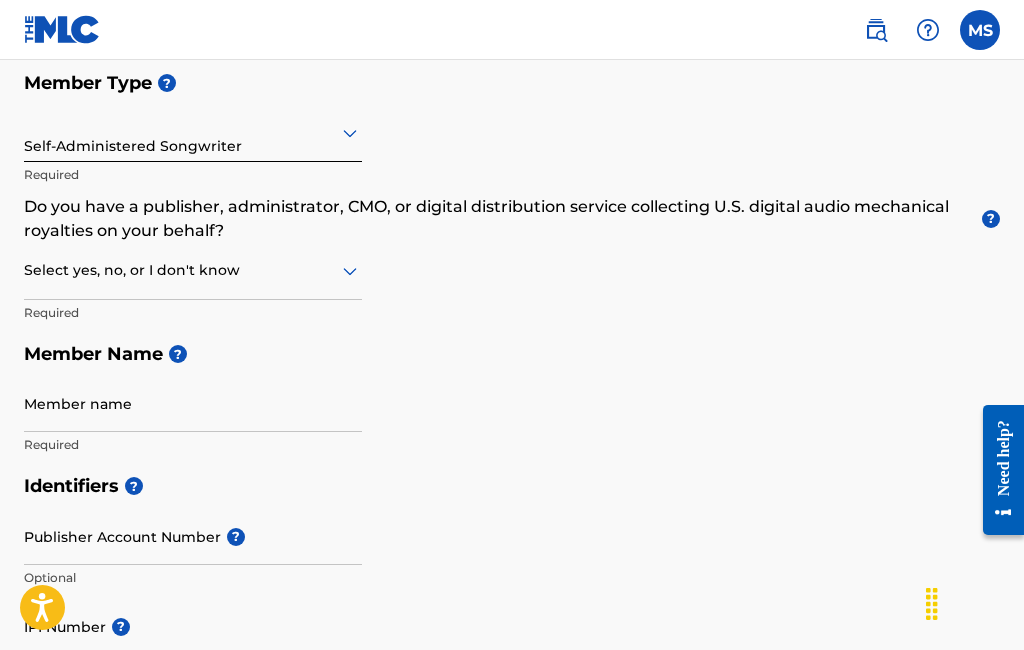 click on "Member Name ?" at bounding box center (512, 354) 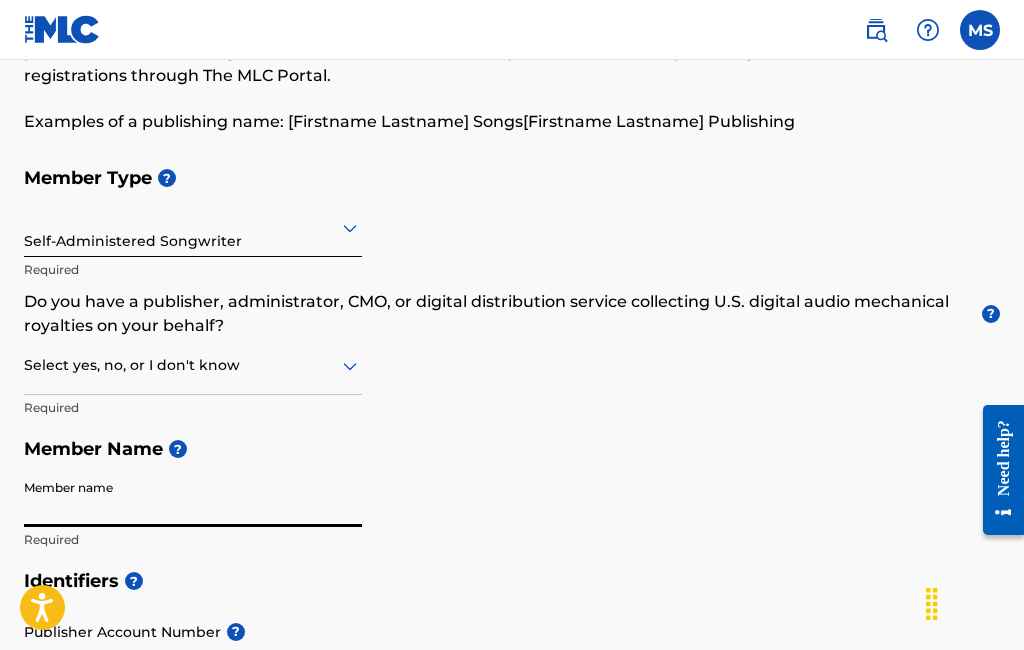scroll, scrollTop: 0, scrollLeft: 0, axis: both 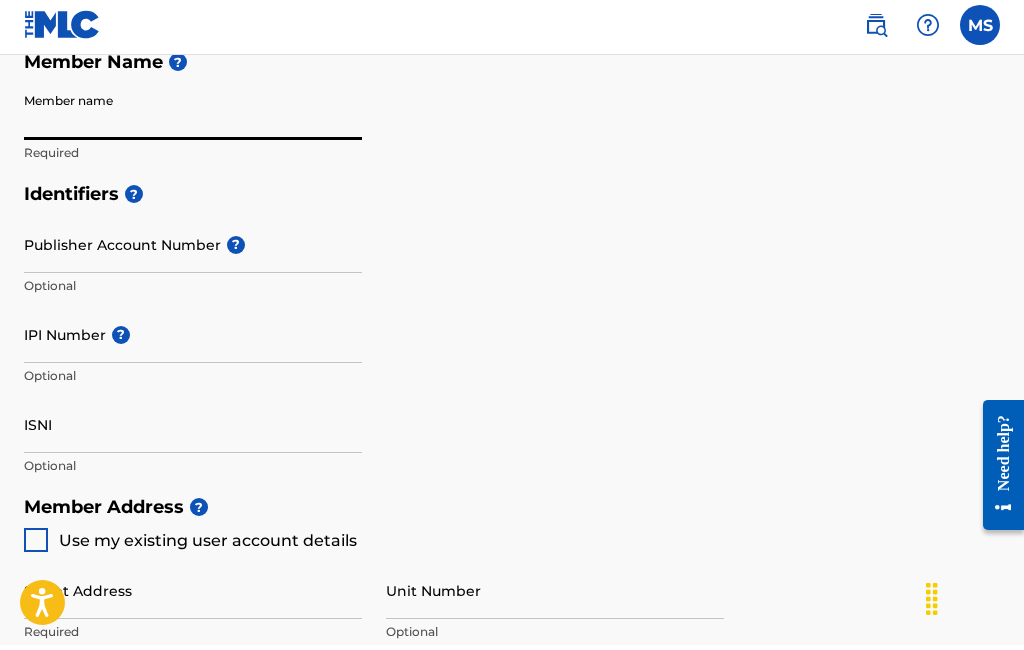 click on "Member name" at bounding box center [193, 116] 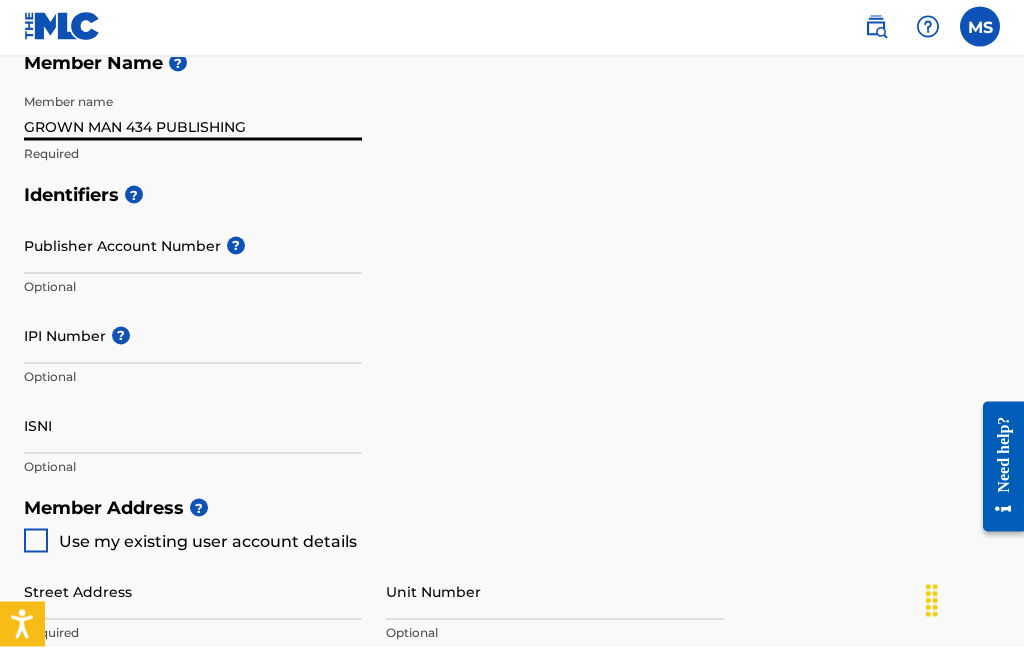 scroll, scrollTop: 540, scrollLeft: 0, axis: vertical 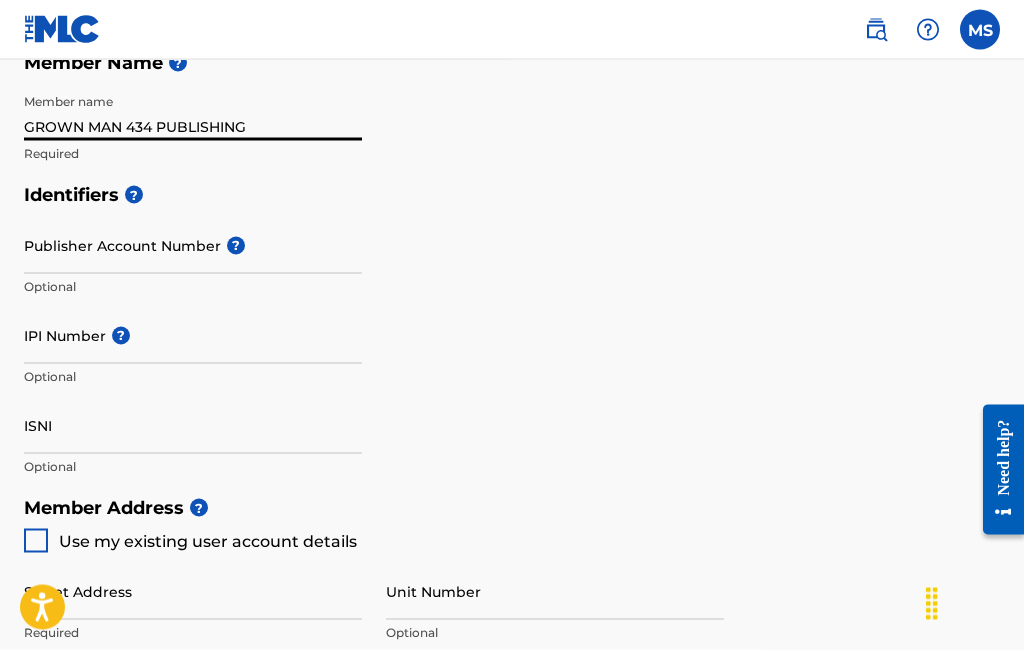 type on "GROWN MAN 434 PUBLISHING" 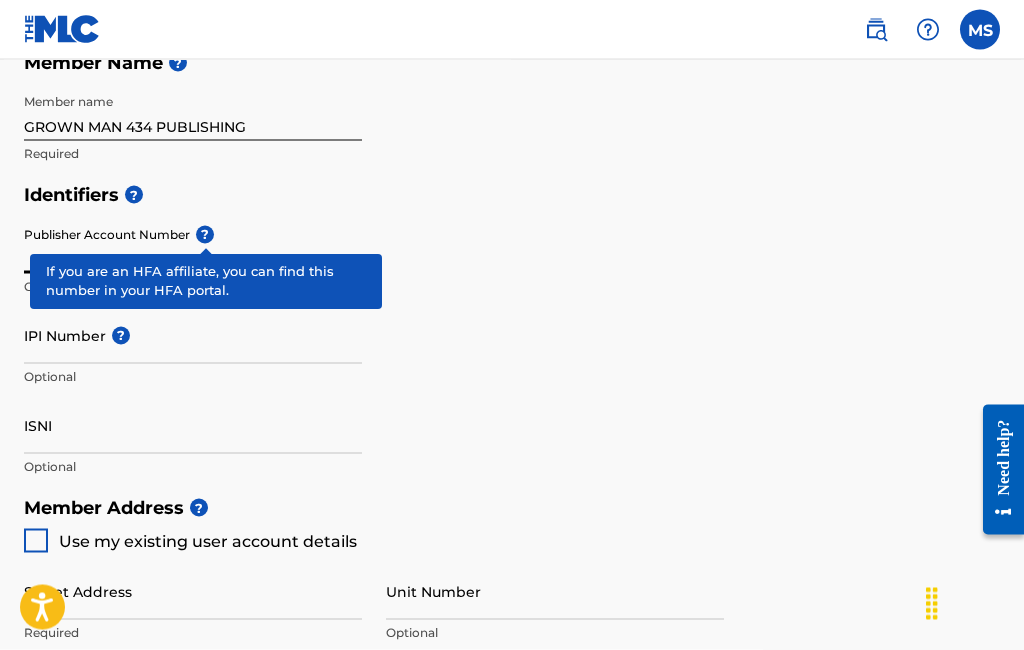 click on "?" at bounding box center (205, 235) 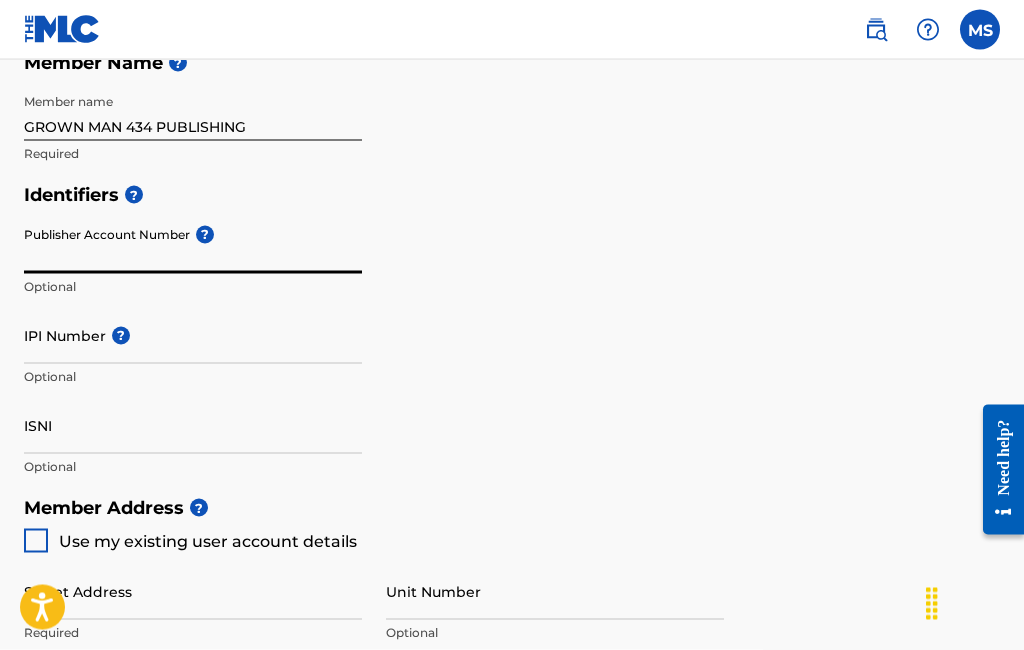 click on "Identifiers ? Publisher Account Number ? Optional IPI Number ? Optional ISNI Optional" at bounding box center [512, 330] 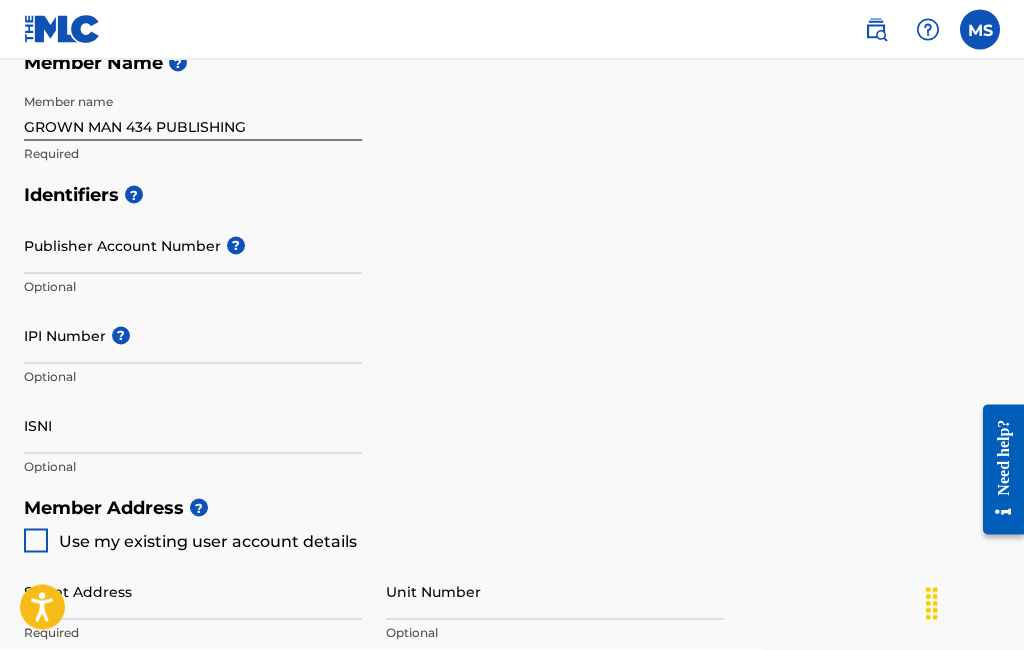 click on "IPI Number ?" at bounding box center (193, 335) 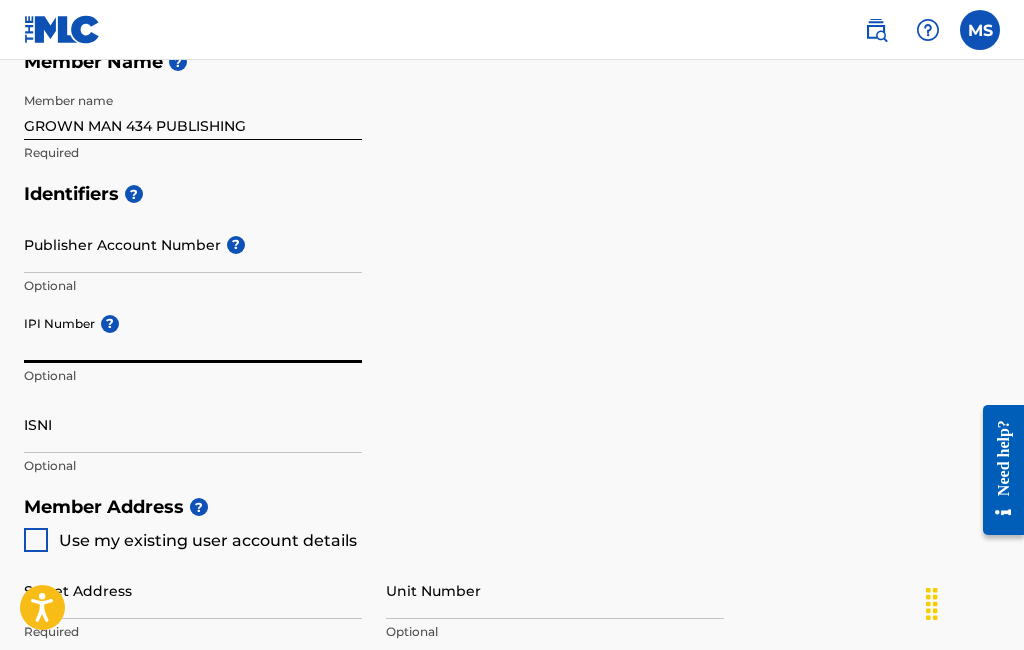 scroll, scrollTop: 539, scrollLeft: 0, axis: vertical 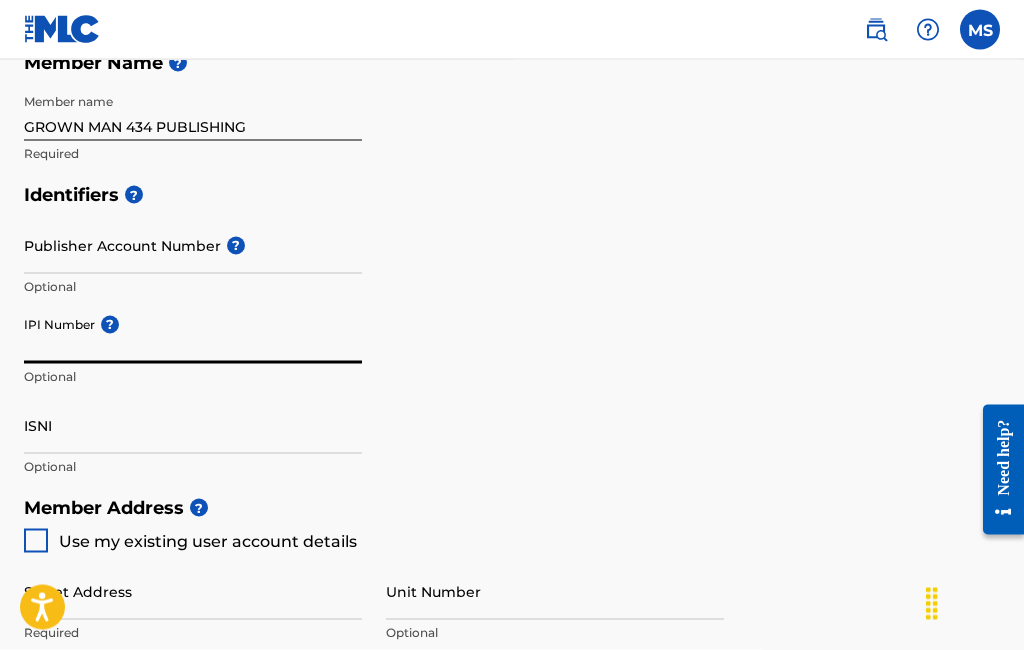 click on "IPI Number ?" at bounding box center [193, 335] 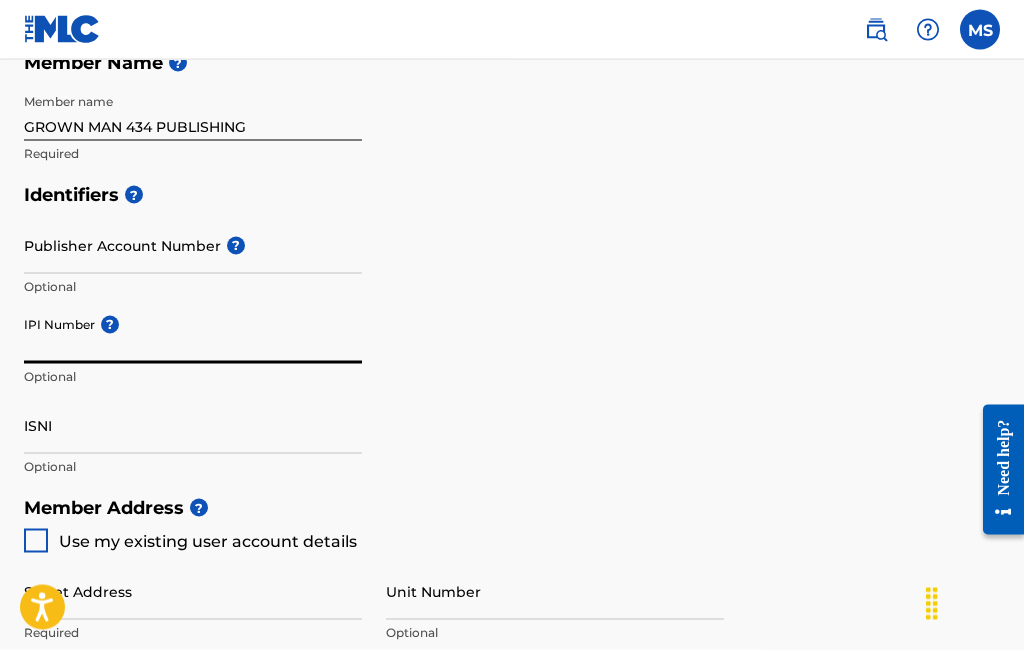 paste on "1304709573" 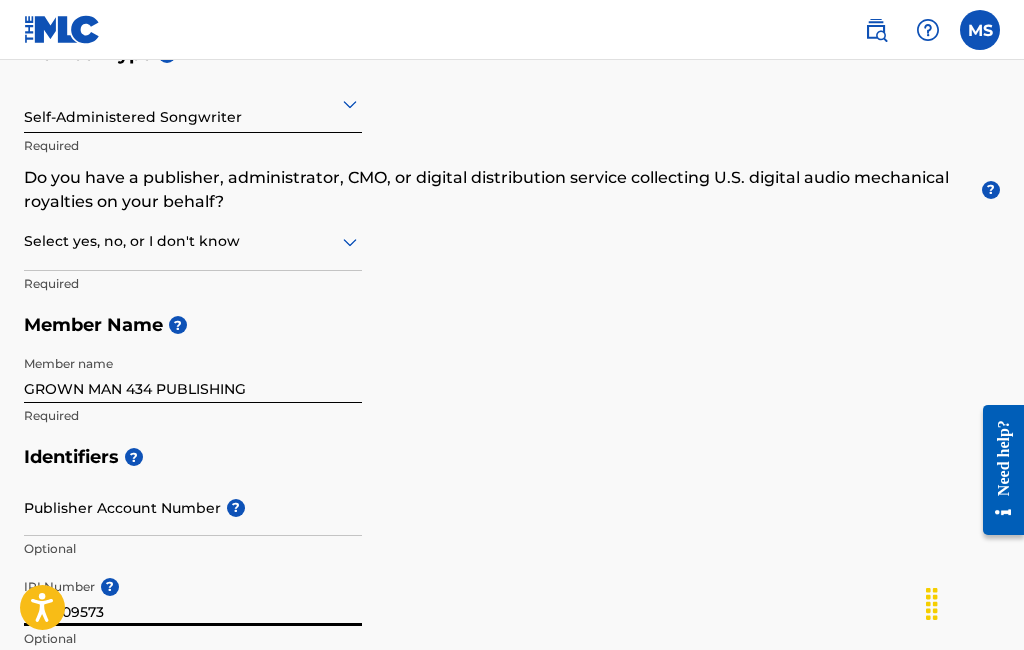 scroll, scrollTop: 273, scrollLeft: 0, axis: vertical 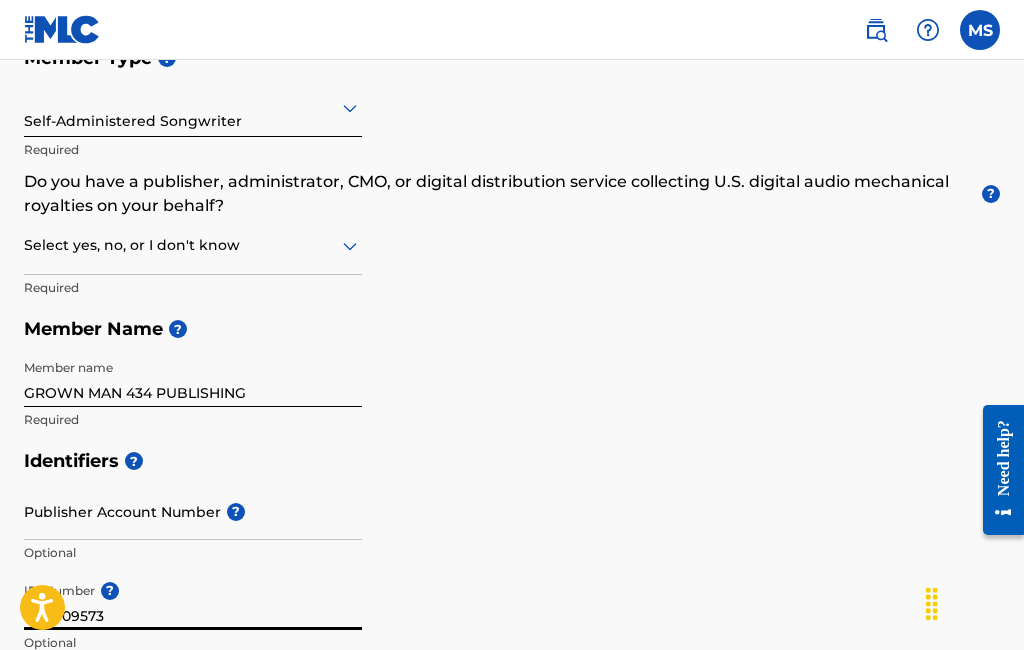 type on "1304709573" 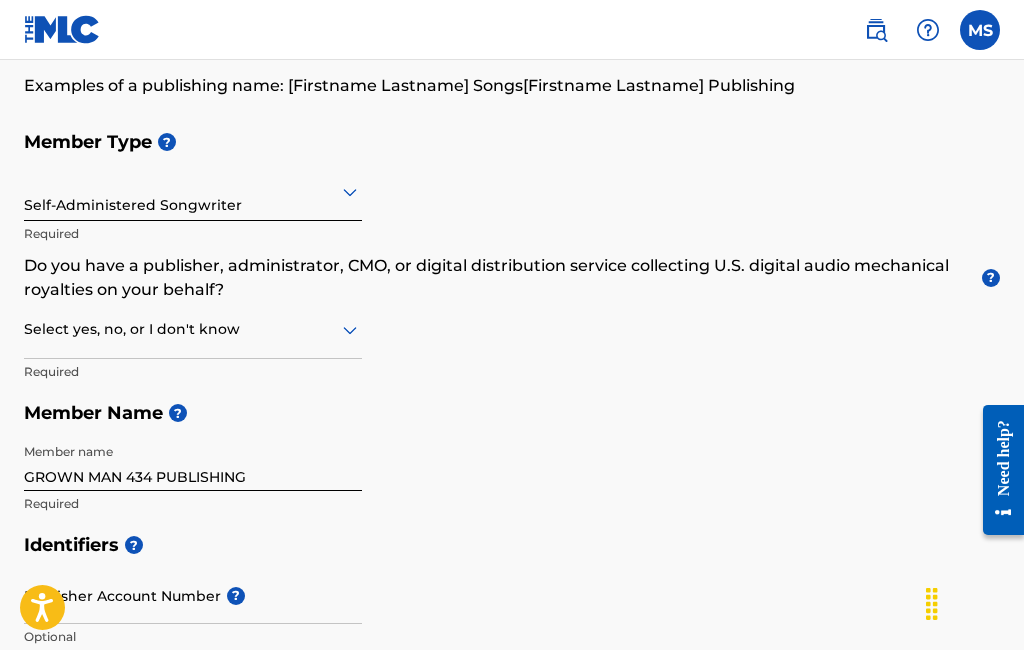 scroll, scrollTop: 192, scrollLeft: 0, axis: vertical 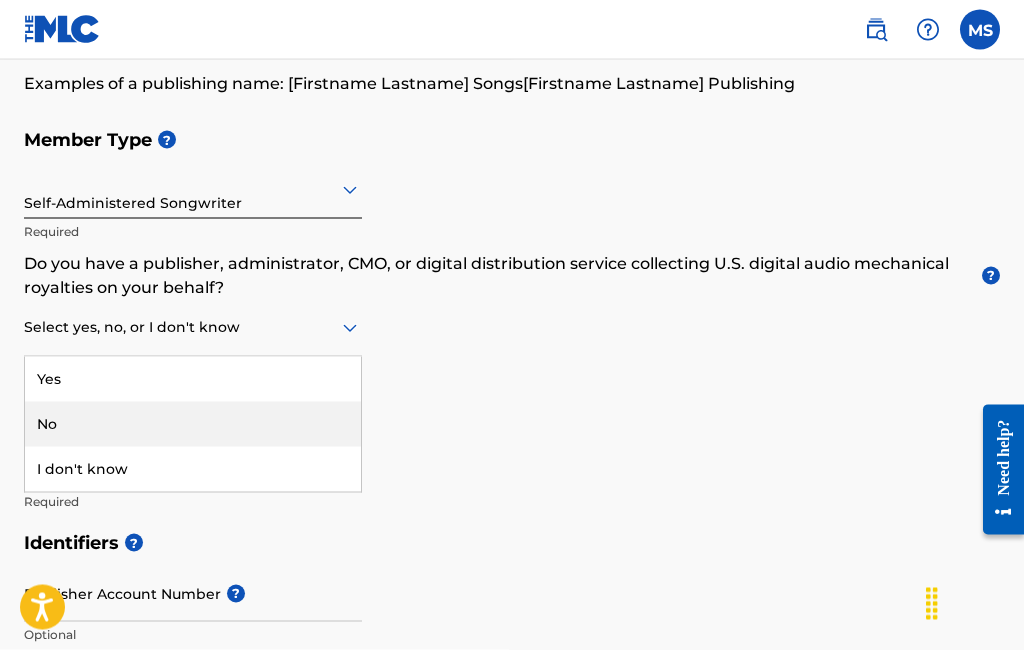 click on "No" at bounding box center [193, 424] 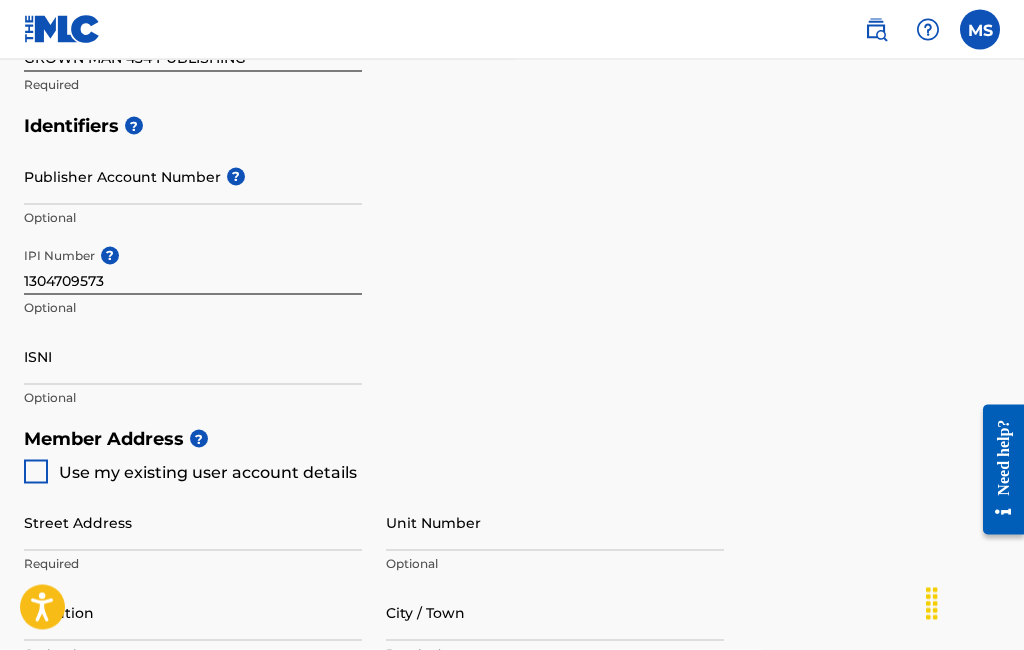 scroll, scrollTop: 620, scrollLeft: 0, axis: vertical 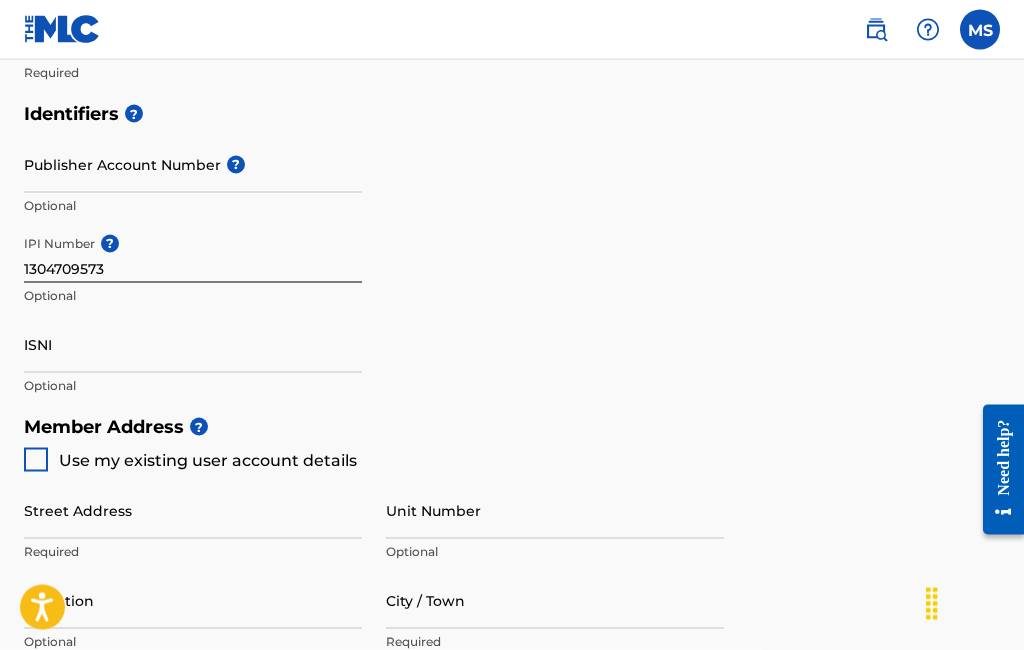 click at bounding box center (36, 460) 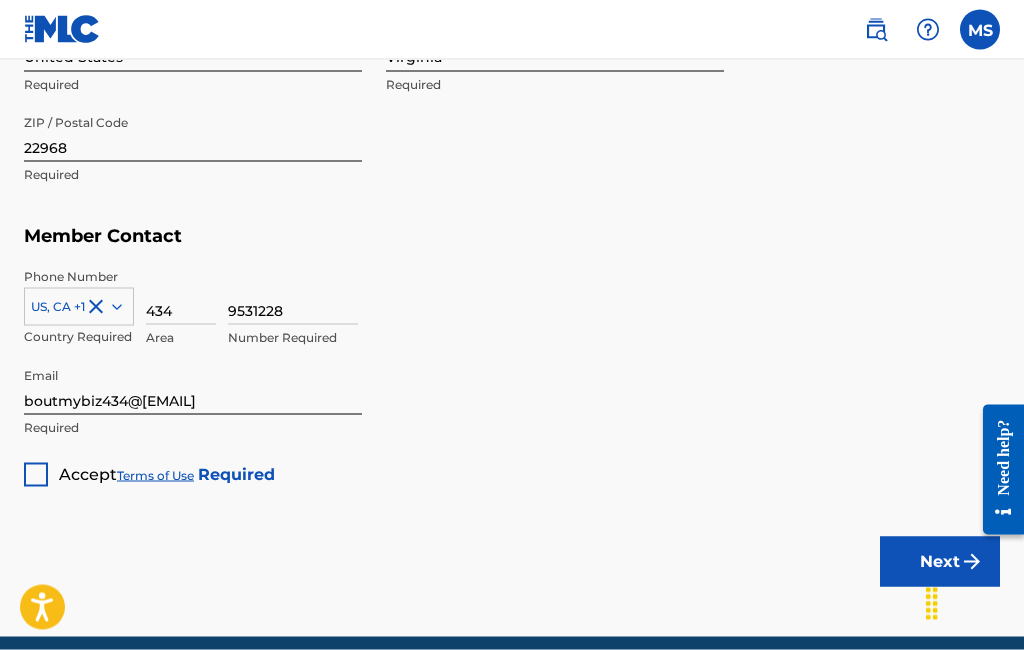 scroll, scrollTop: 1278, scrollLeft: 0, axis: vertical 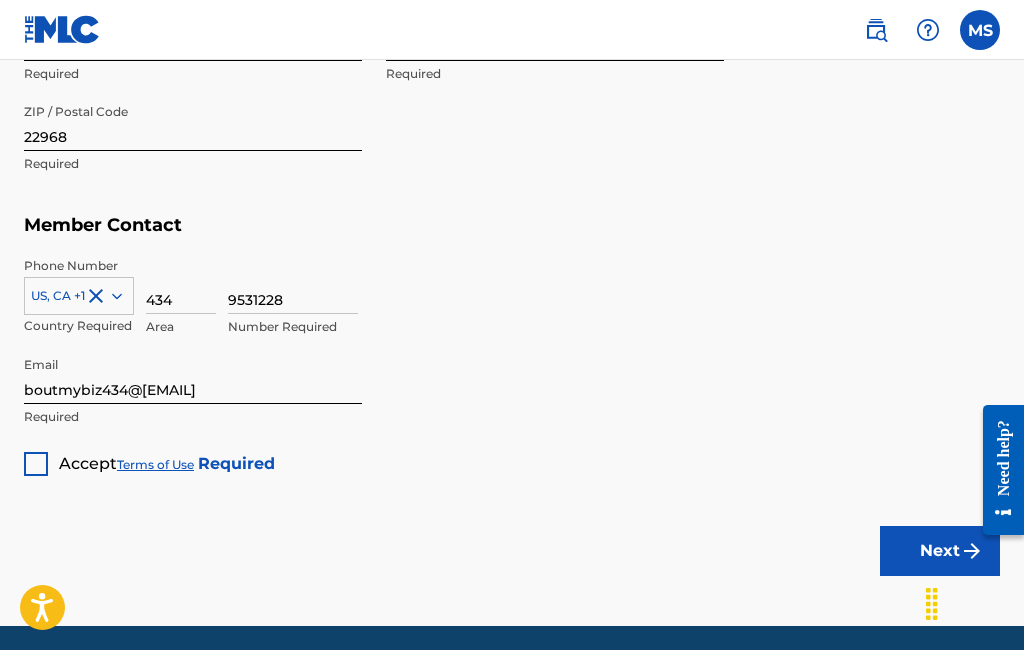 click at bounding box center [36, 464] 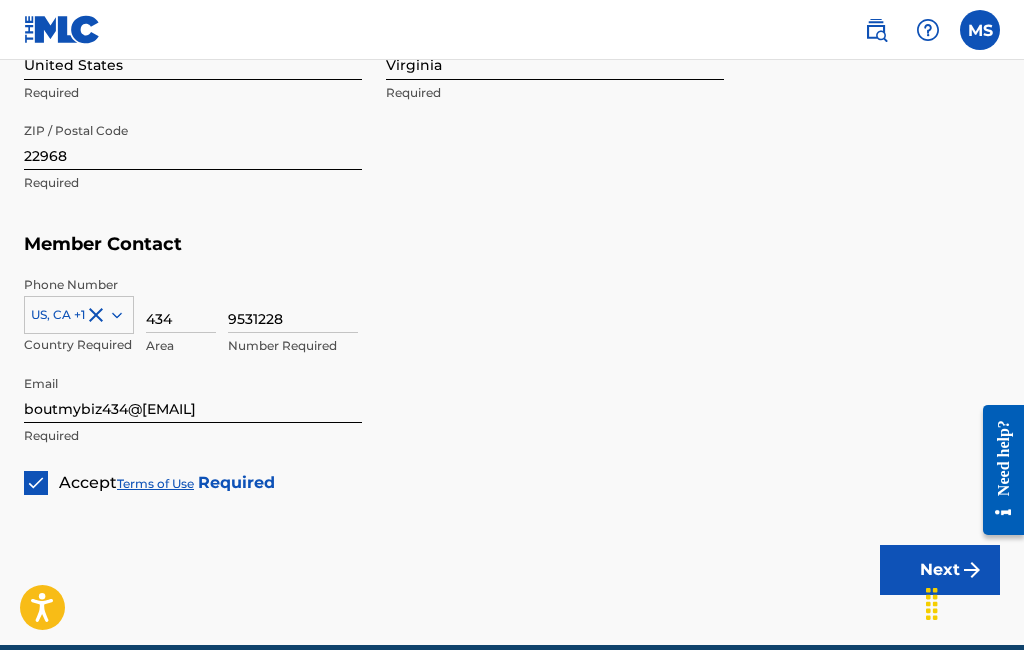scroll, scrollTop: 1278, scrollLeft: 0, axis: vertical 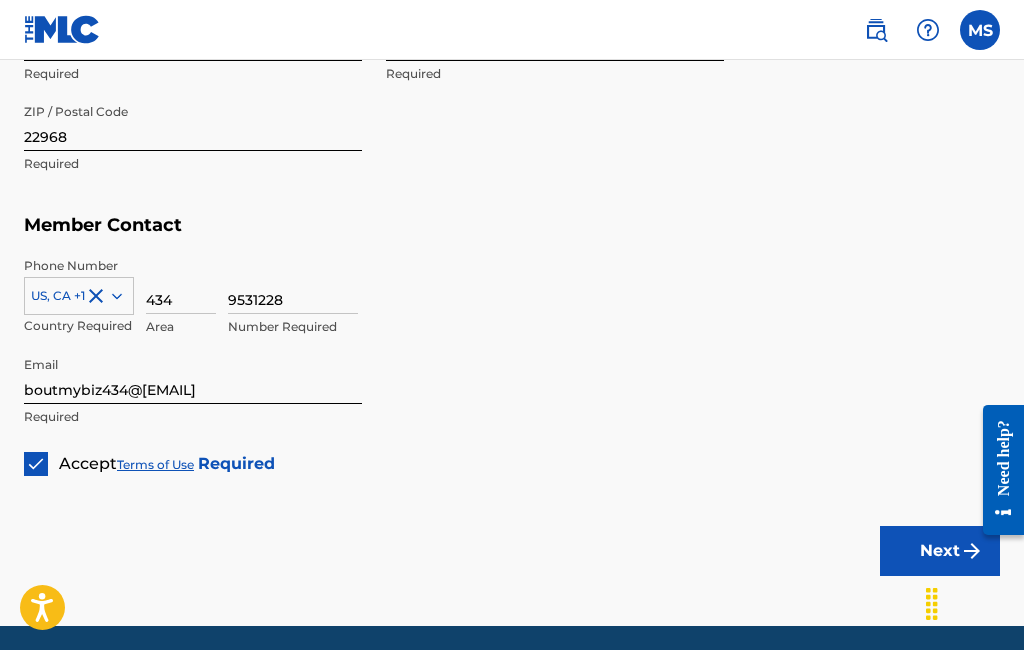 click on "Next" at bounding box center [940, 551] 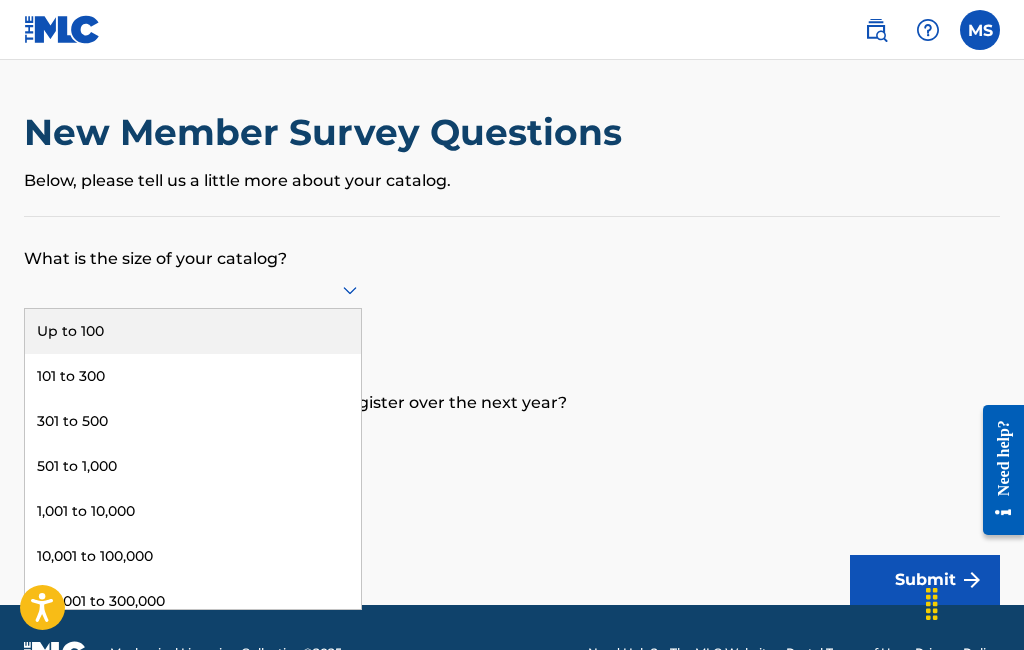 click on "Up to 100" at bounding box center (193, 331) 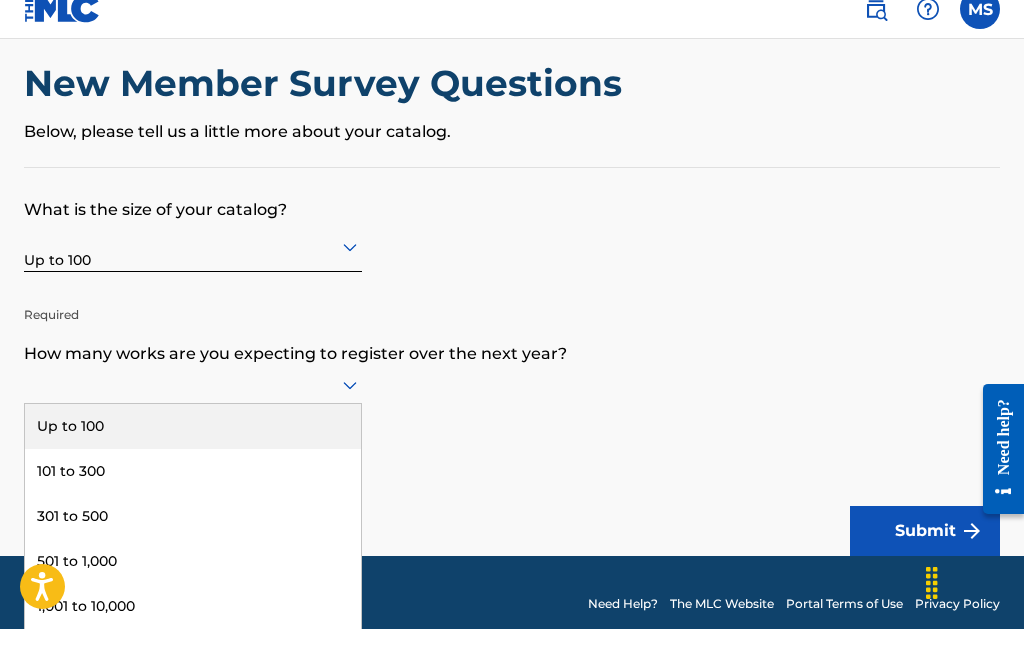 scroll, scrollTop: 38, scrollLeft: 0, axis: vertical 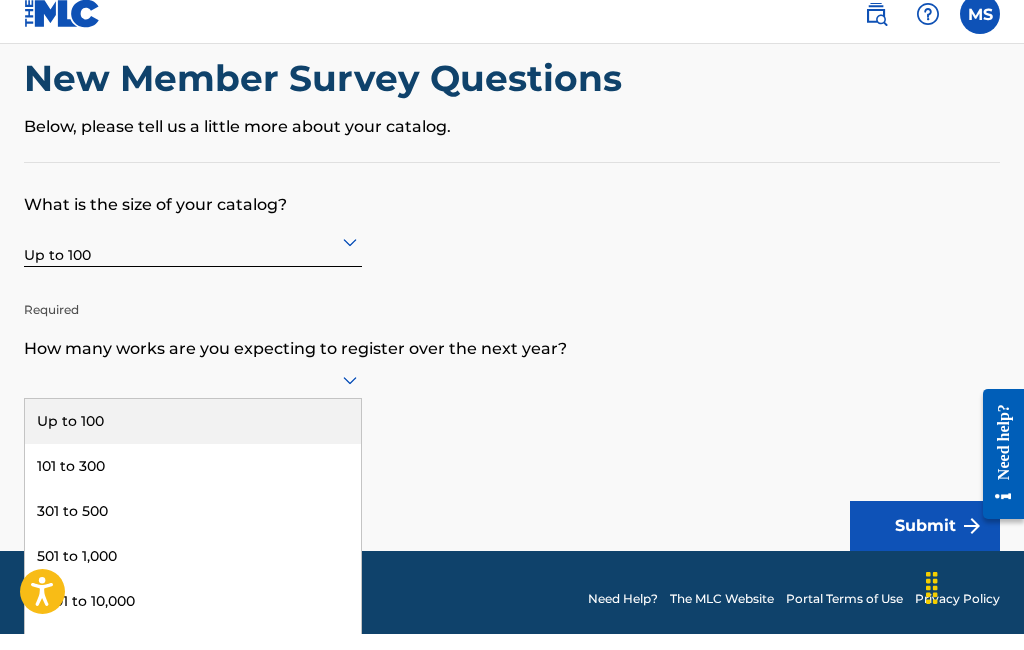 click on "Up to 100" at bounding box center [193, 437] 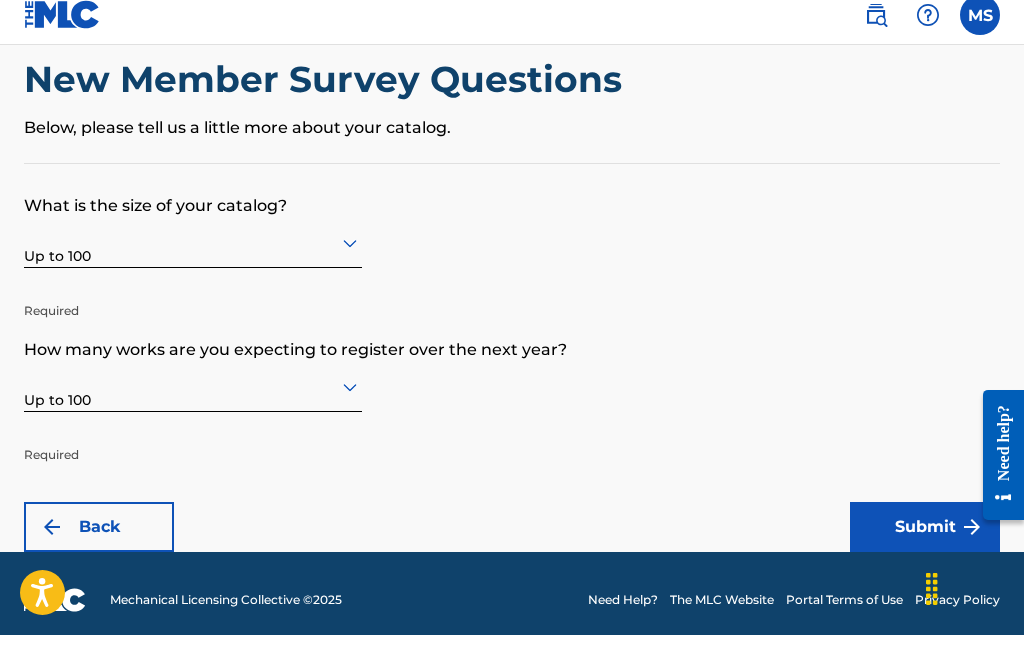 scroll, scrollTop: 0, scrollLeft: 0, axis: both 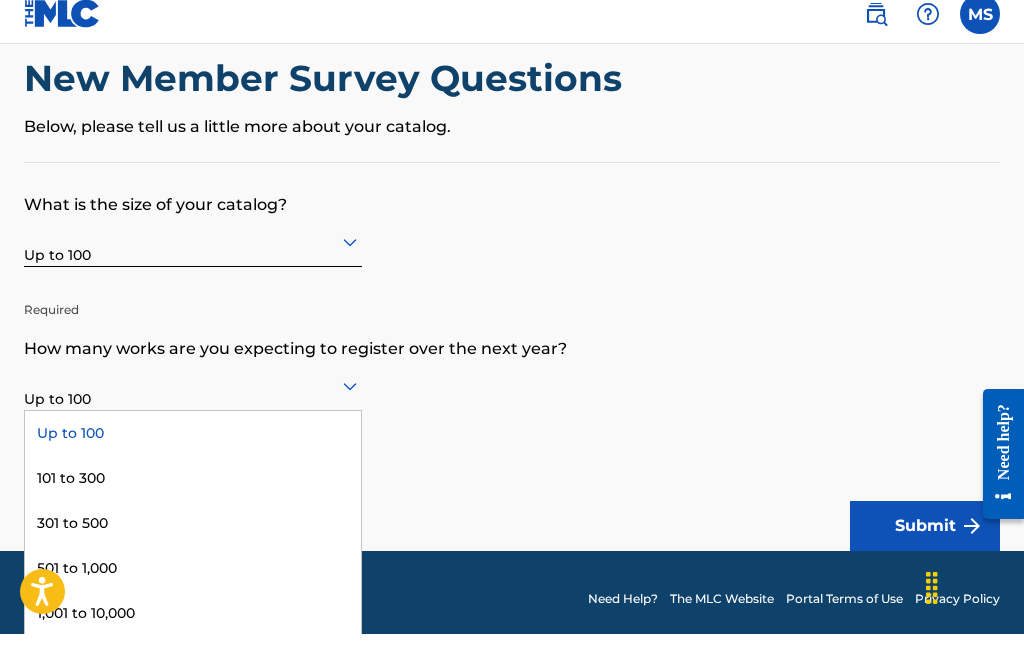click on "Up to 100" at bounding box center [193, 449] 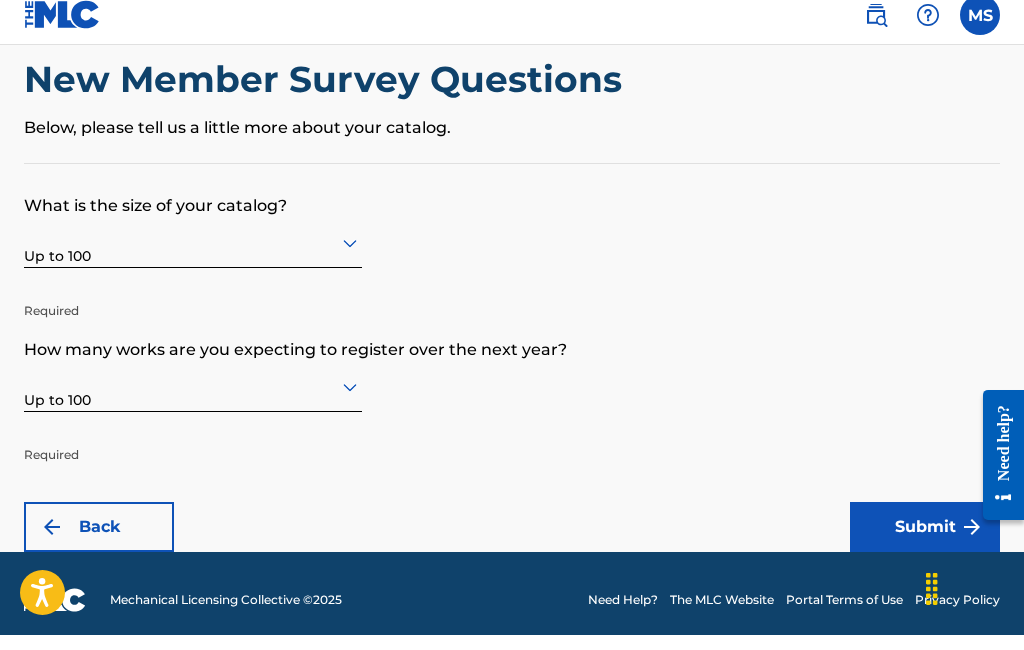 scroll, scrollTop: 0, scrollLeft: 0, axis: both 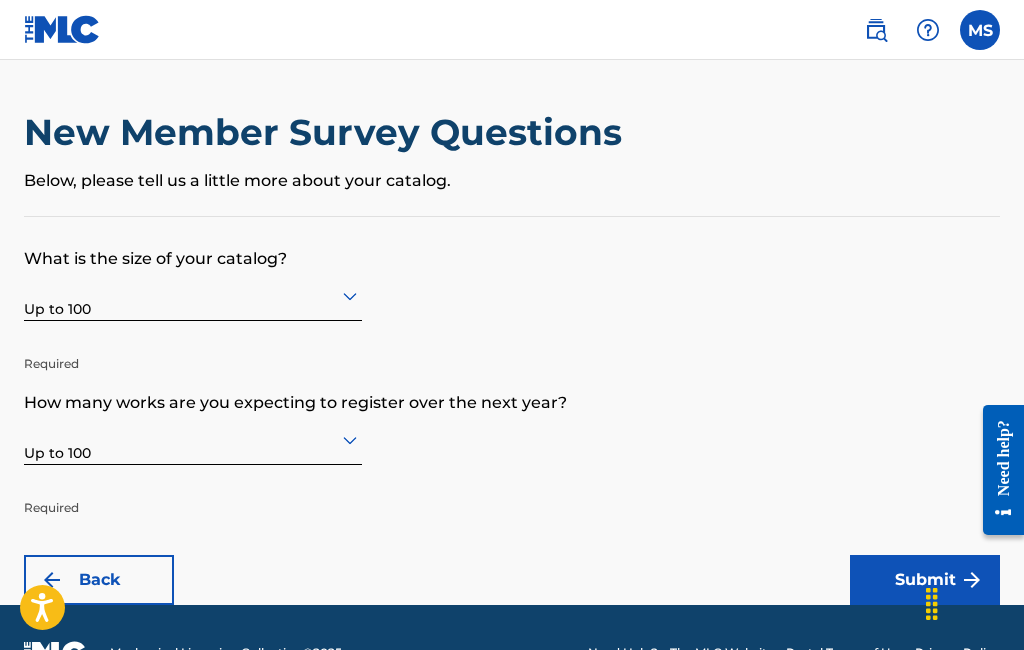 click on "Submit" at bounding box center [925, 580] 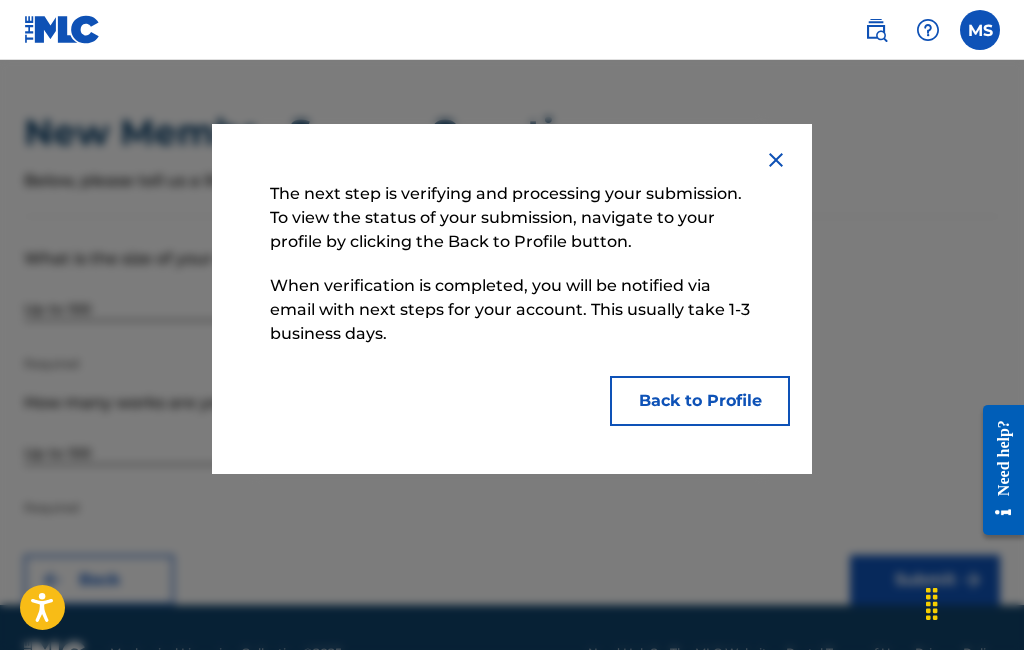 click on "Back to Profile" at bounding box center [700, 401] 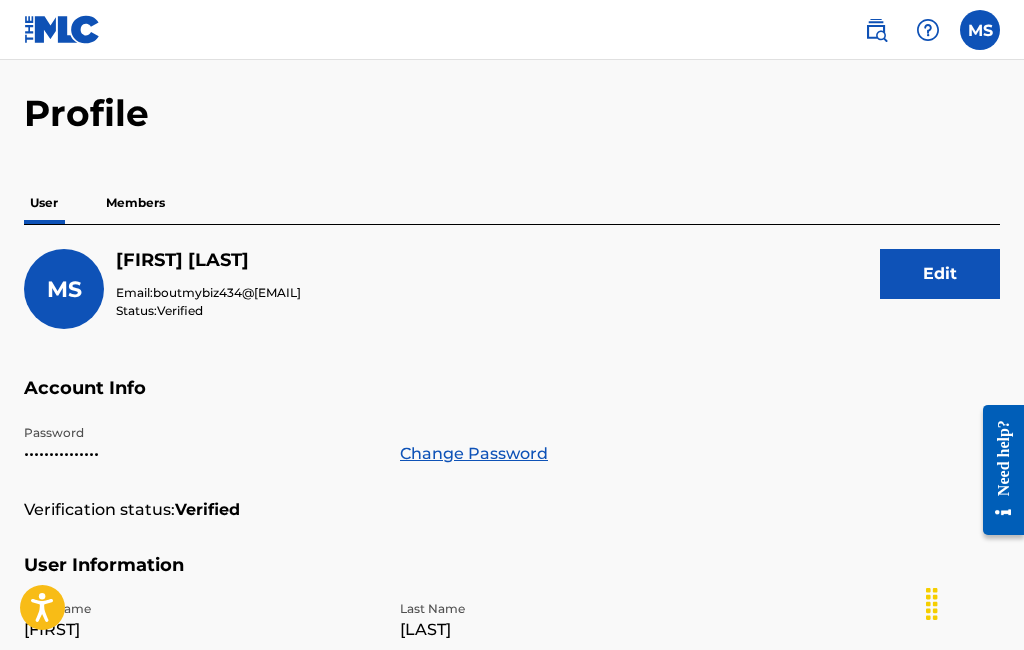 scroll, scrollTop: 0, scrollLeft: 0, axis: both 